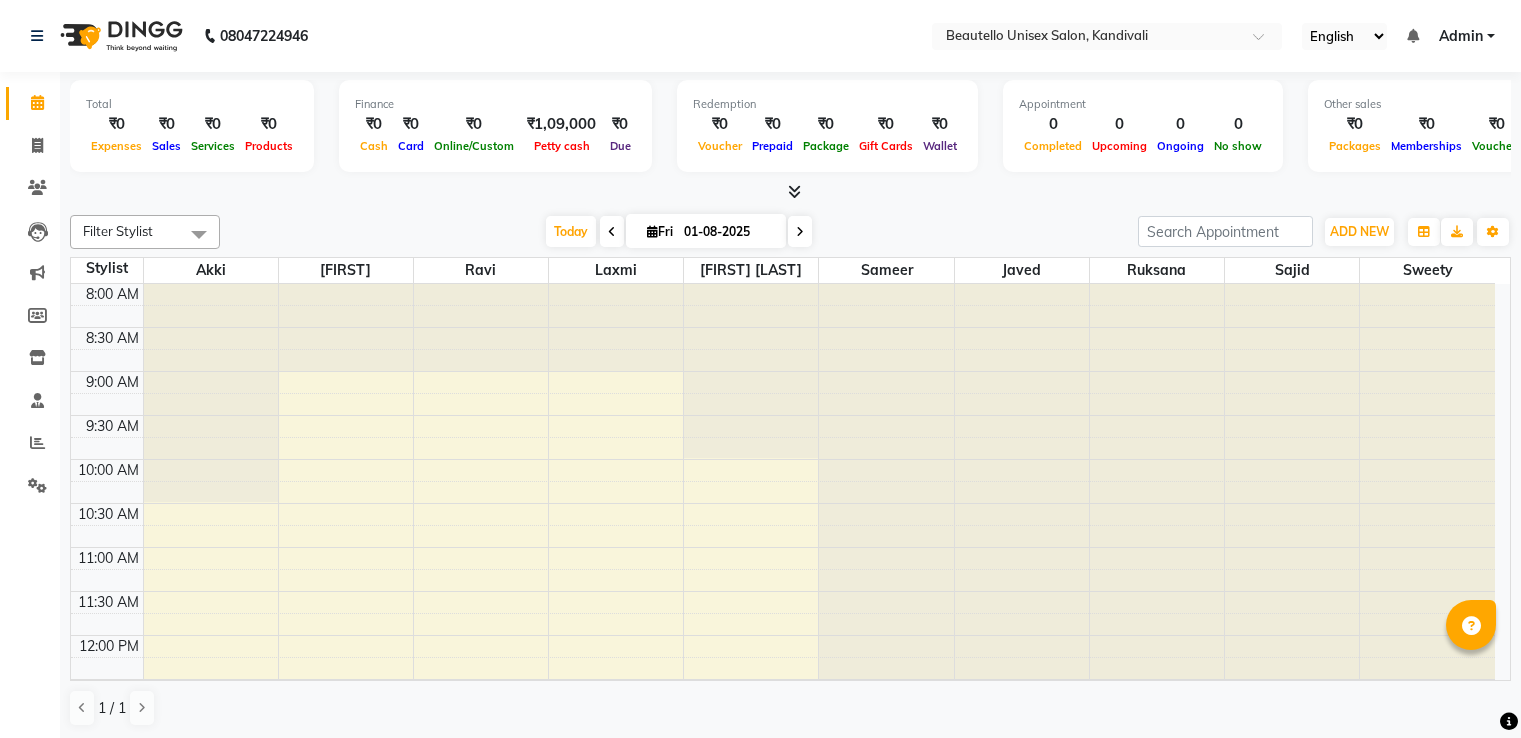 scroll, scrollTop: 0, scrollLeft: 0, axis: both 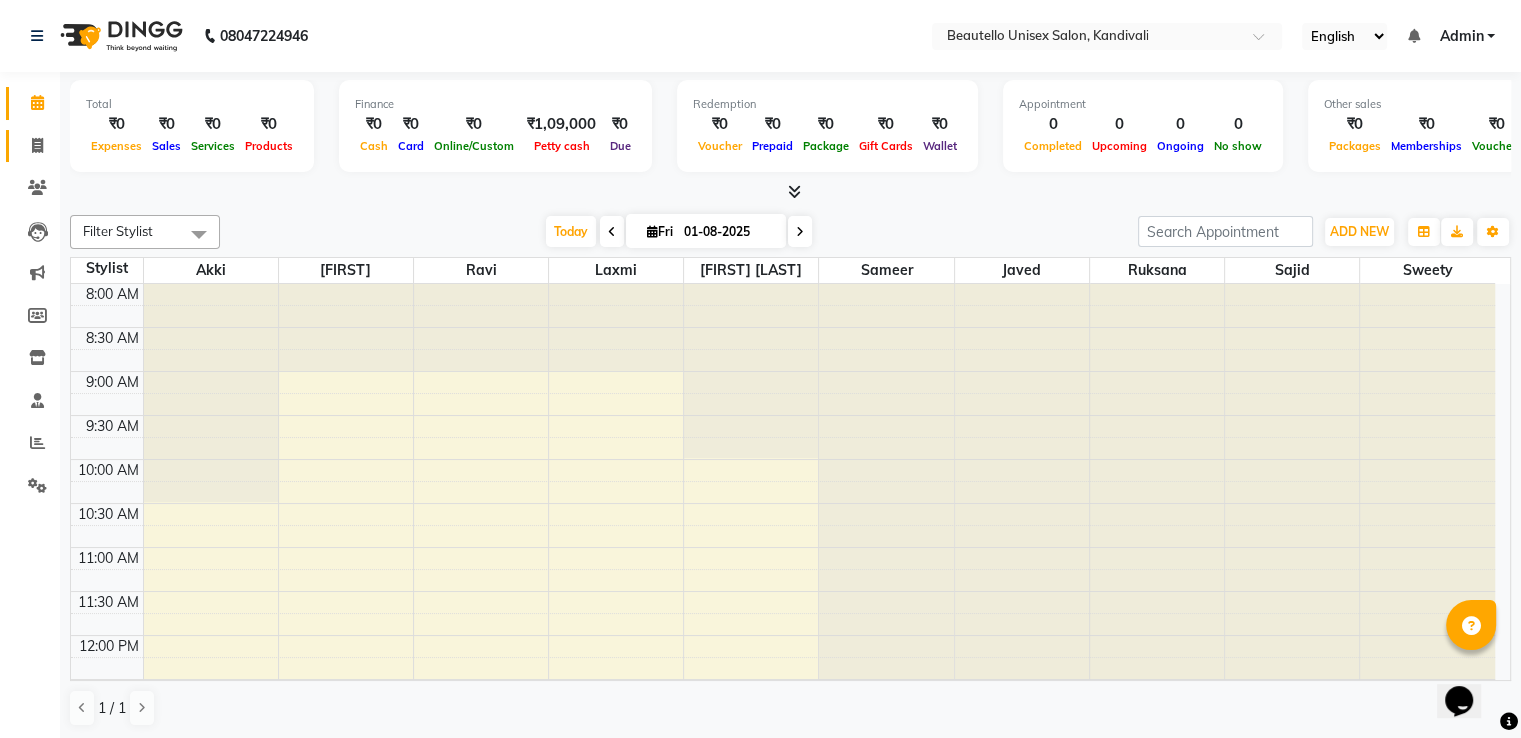 click 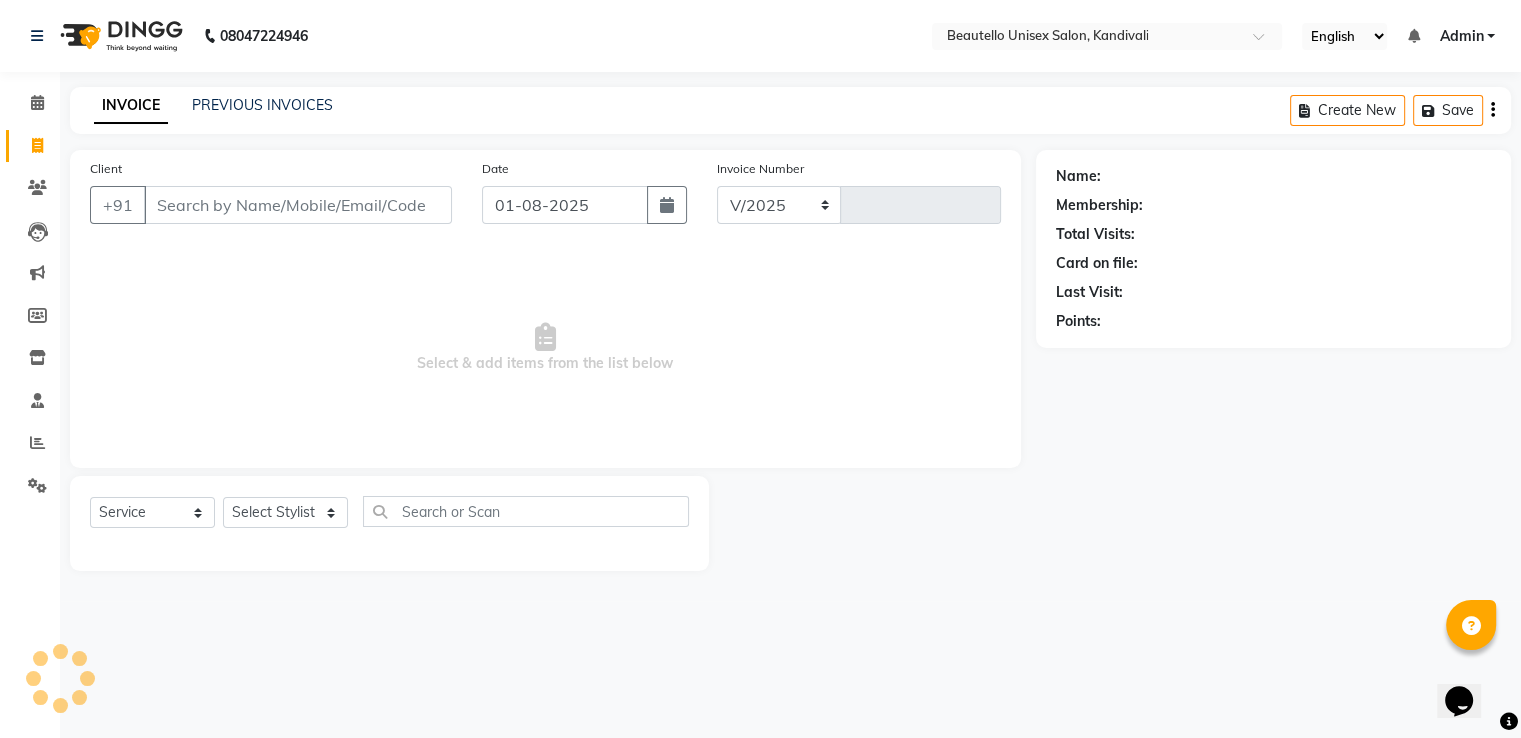 select on "5051" 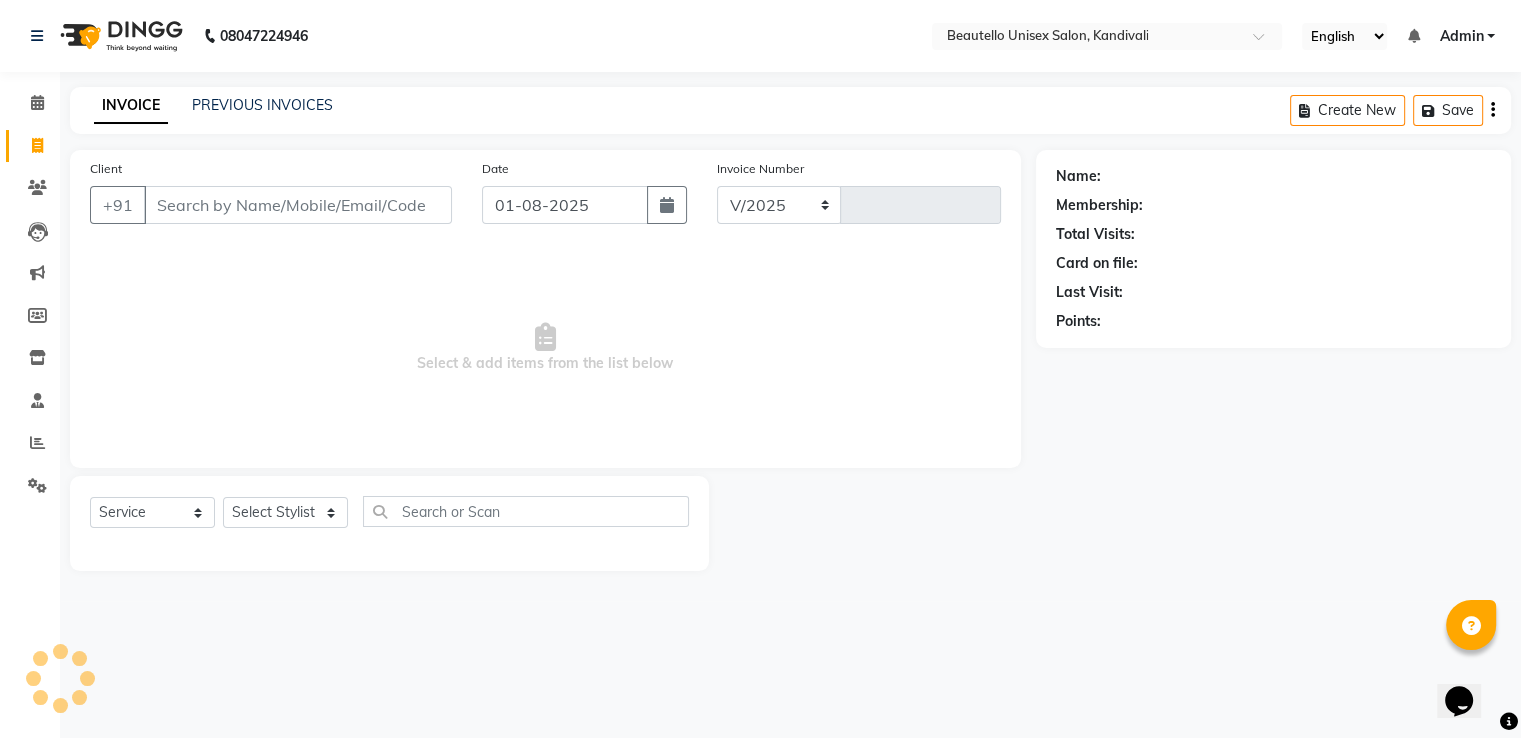 type on "2387" 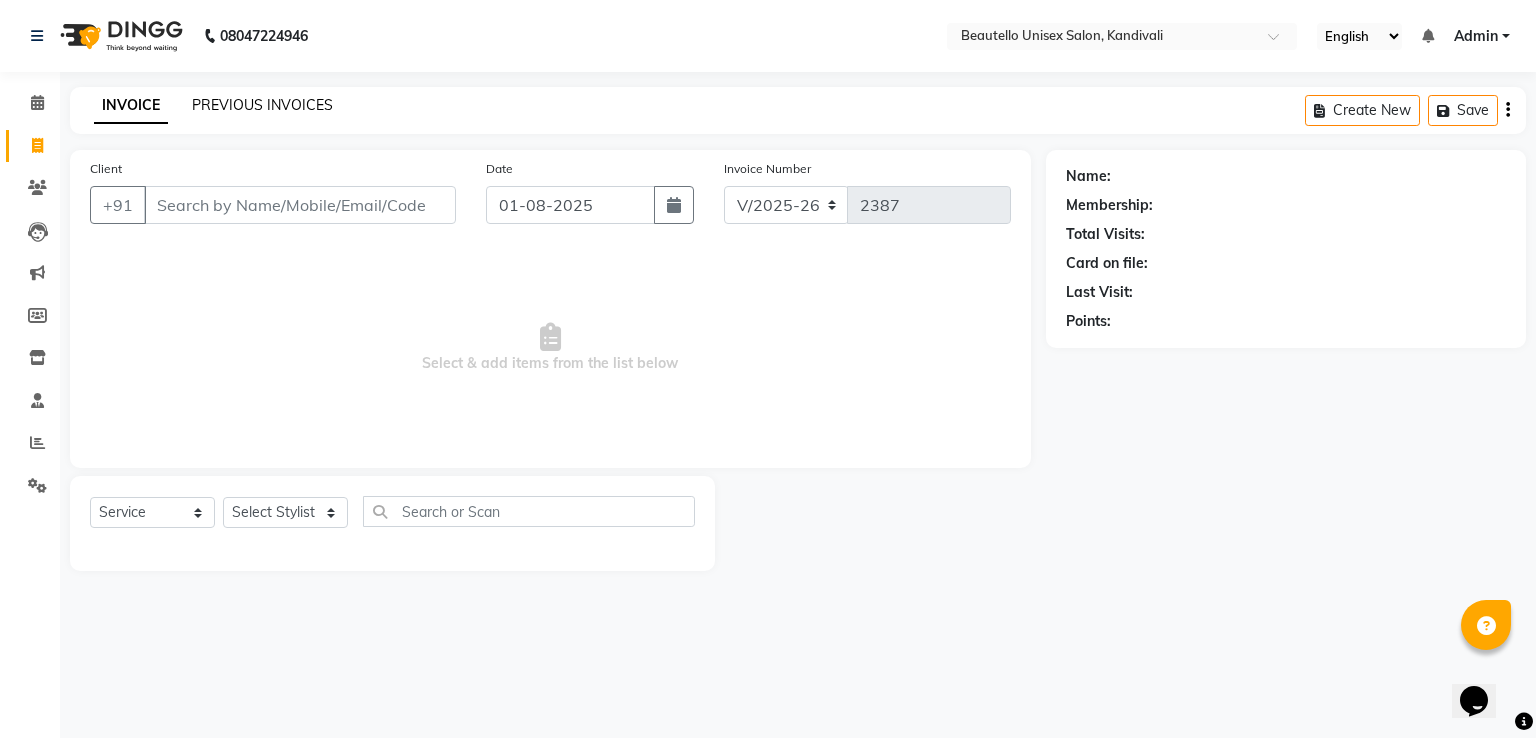 click on "PREVIOUS INVOICES" 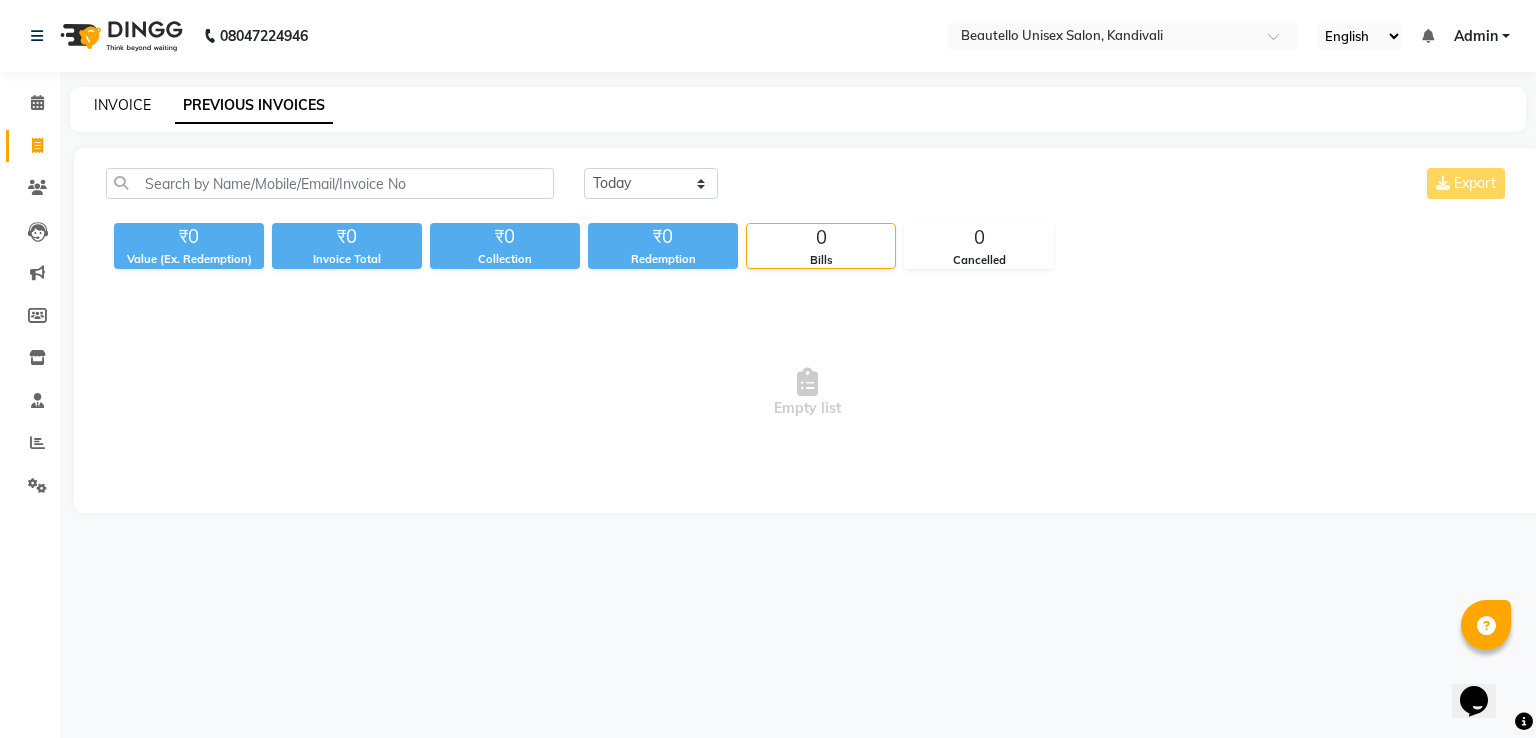click on "INVOICE" 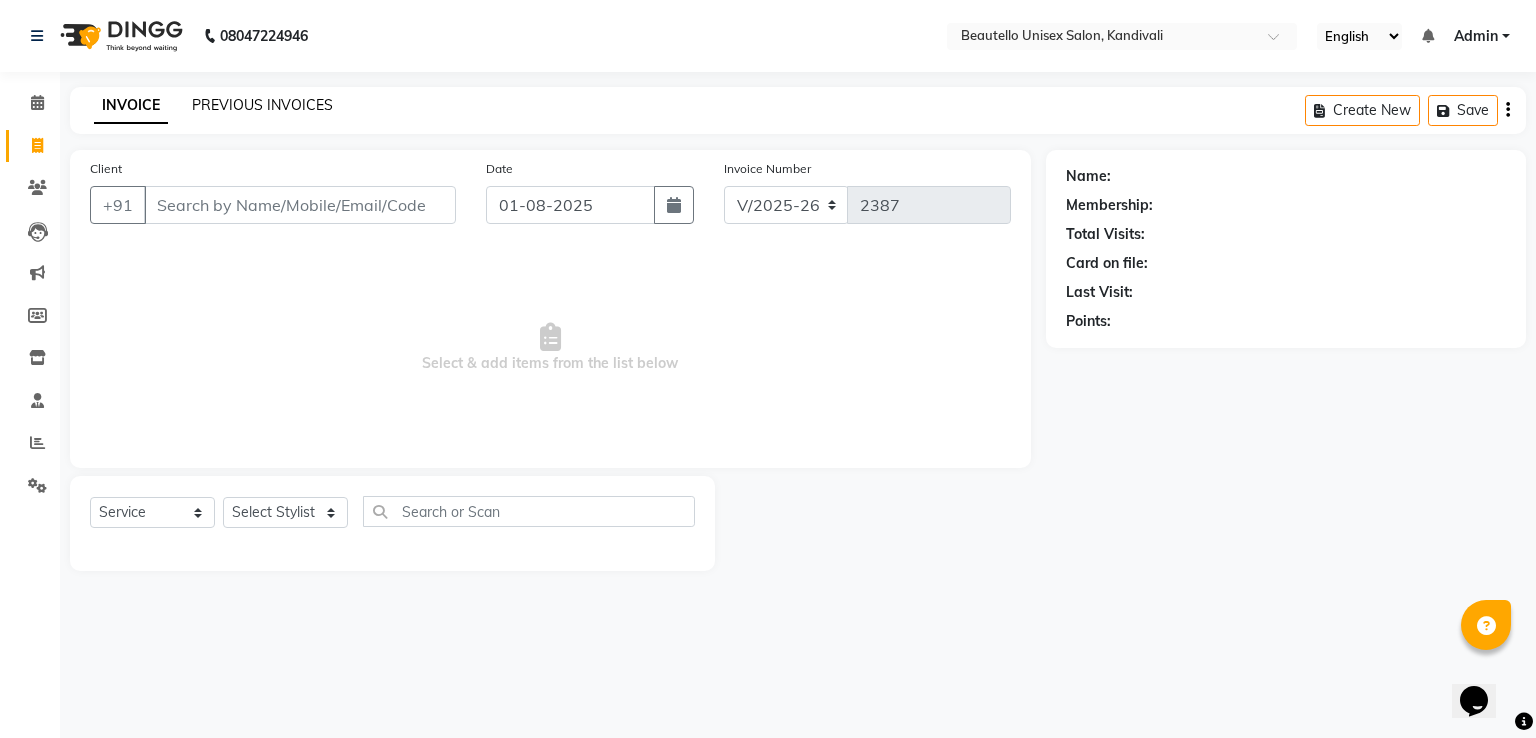 click on "PREVIOUS INVOICES" 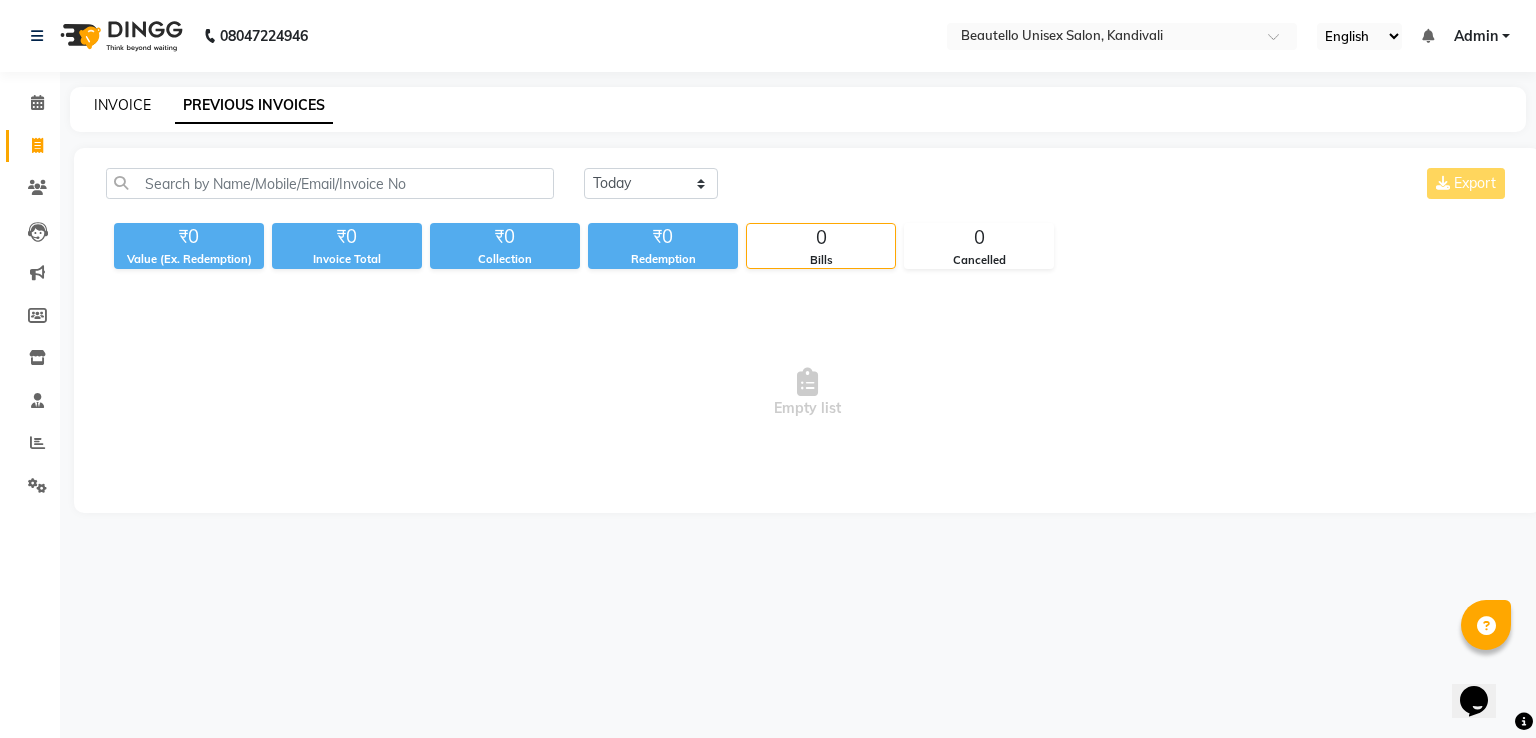 click on "INVOICE" 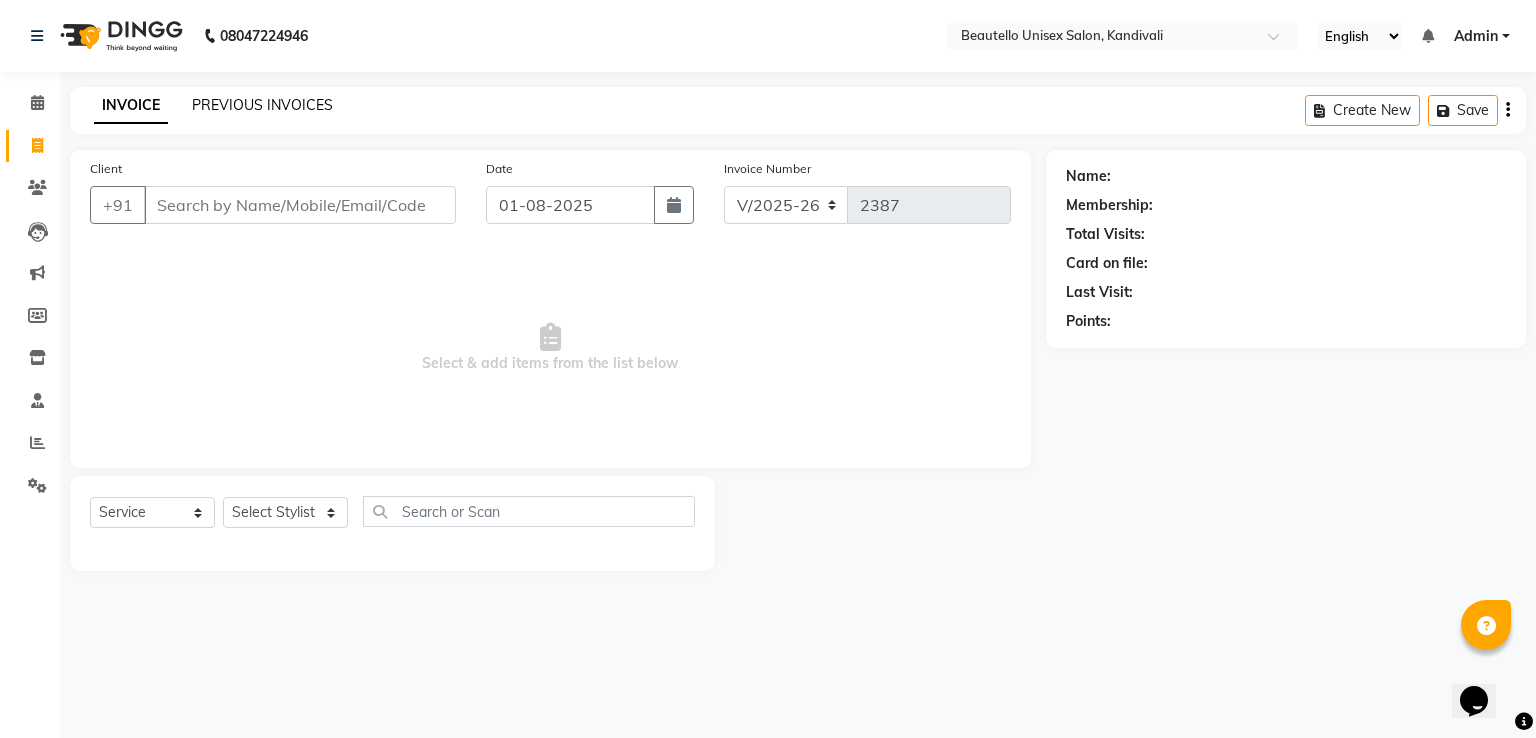 click on "PREVIOUS INVOICES" 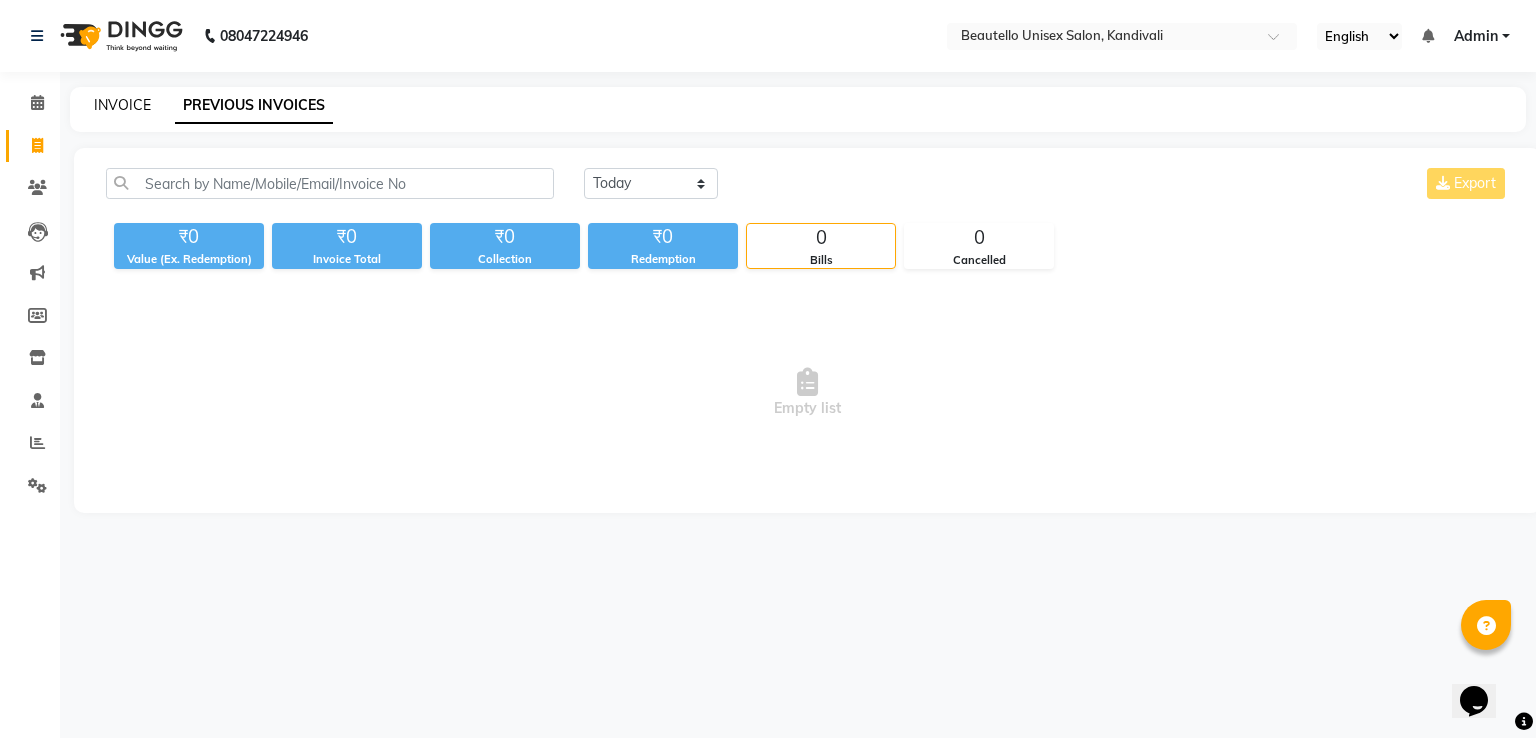 click on "INVOICE" 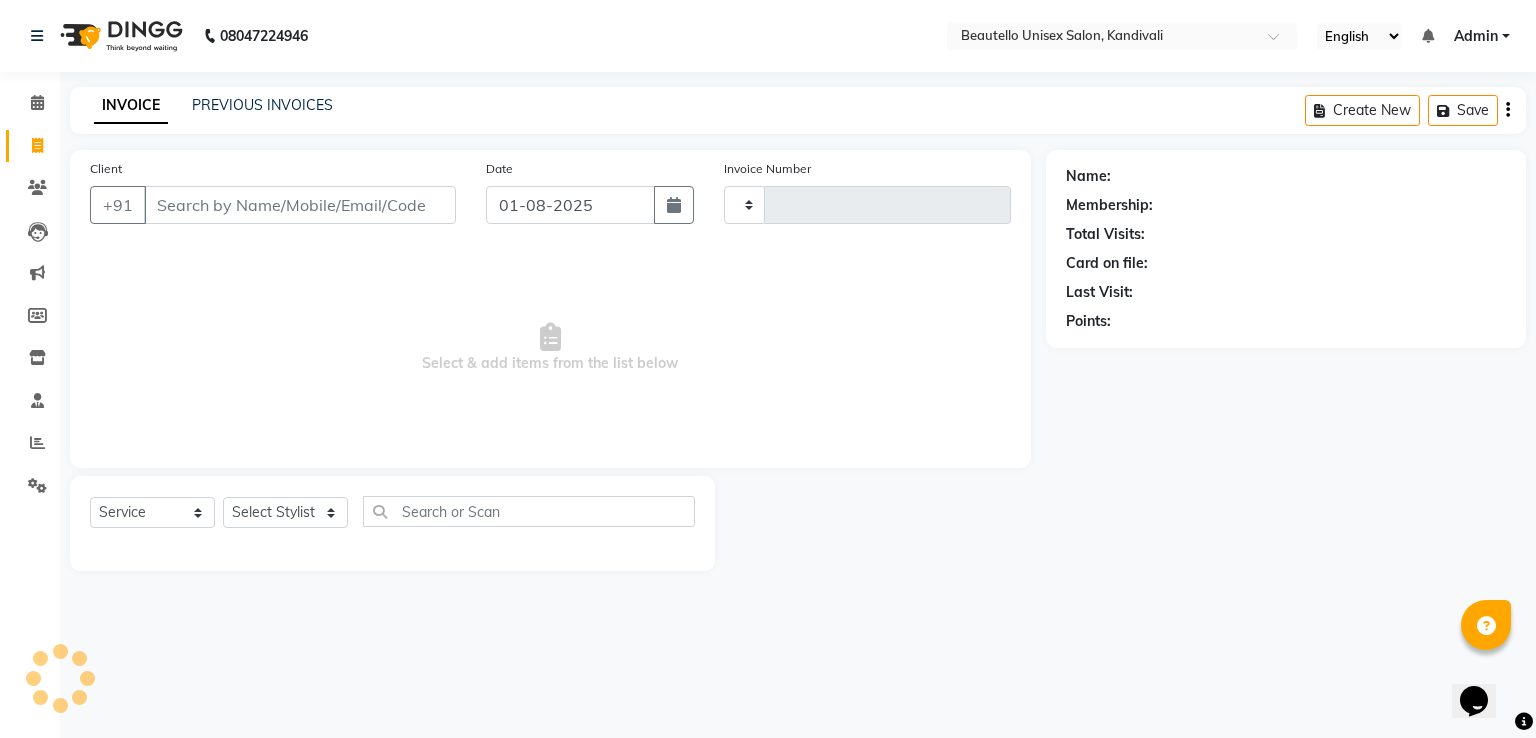 type on "2387" 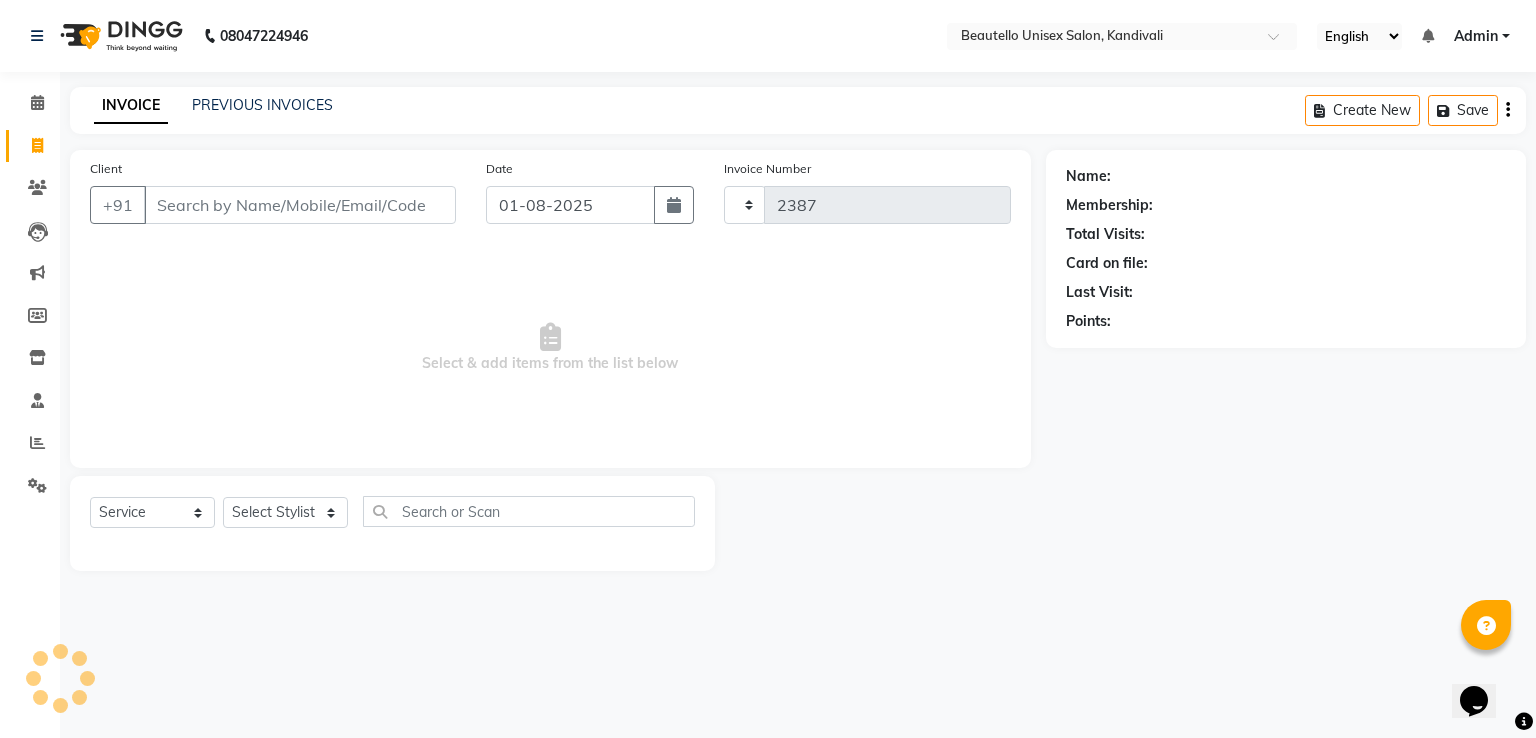 select on "5051" 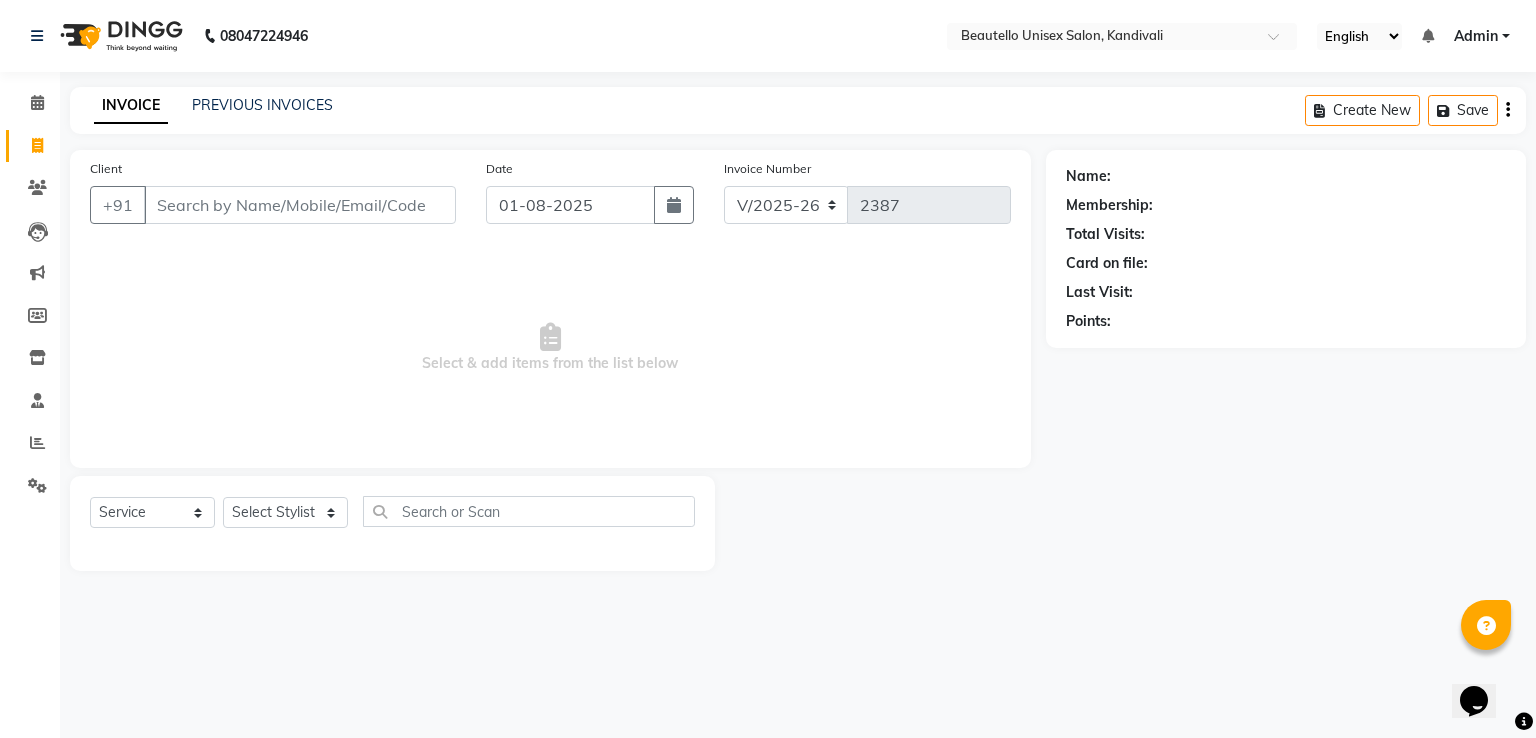 click on "Client" at bounding box center [300, 205] 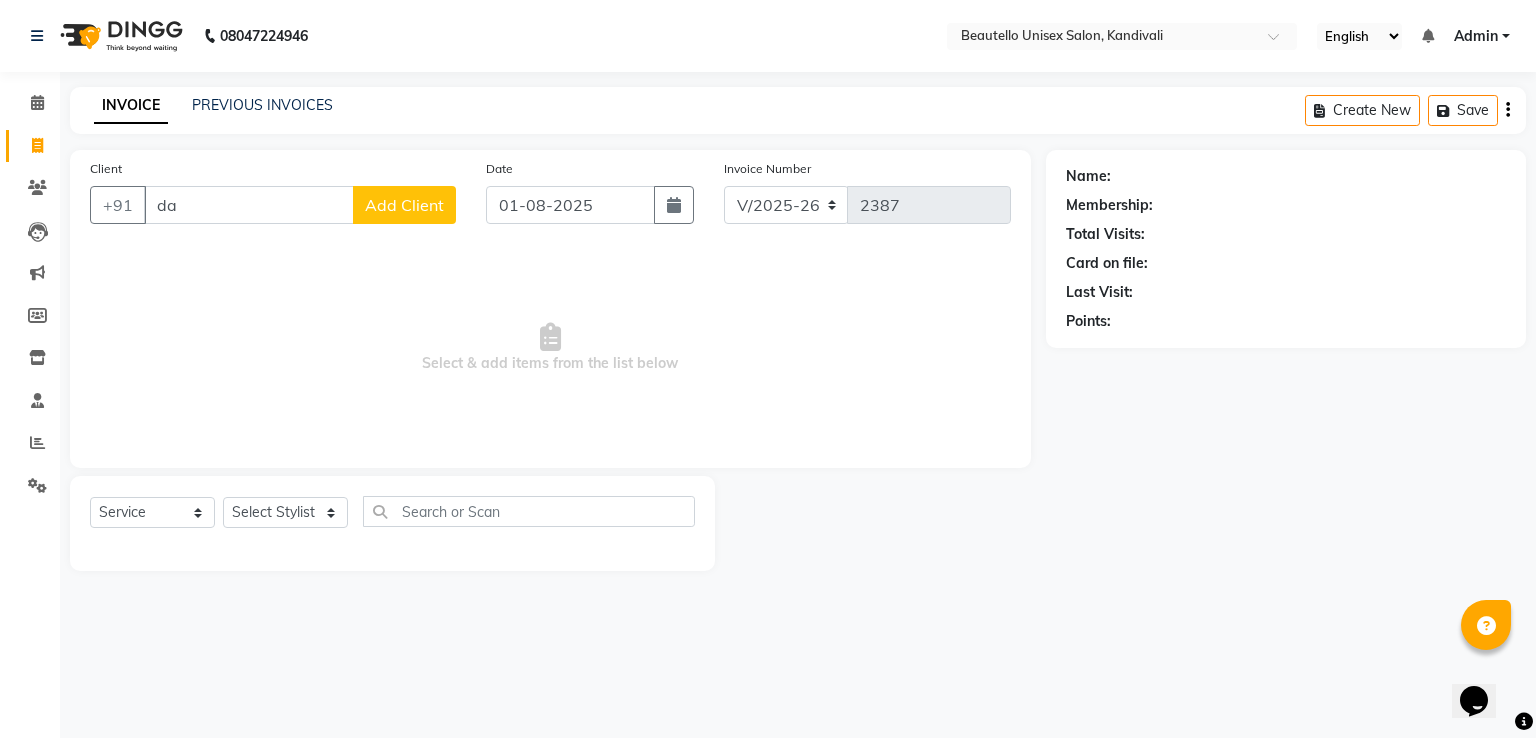 type on "d" 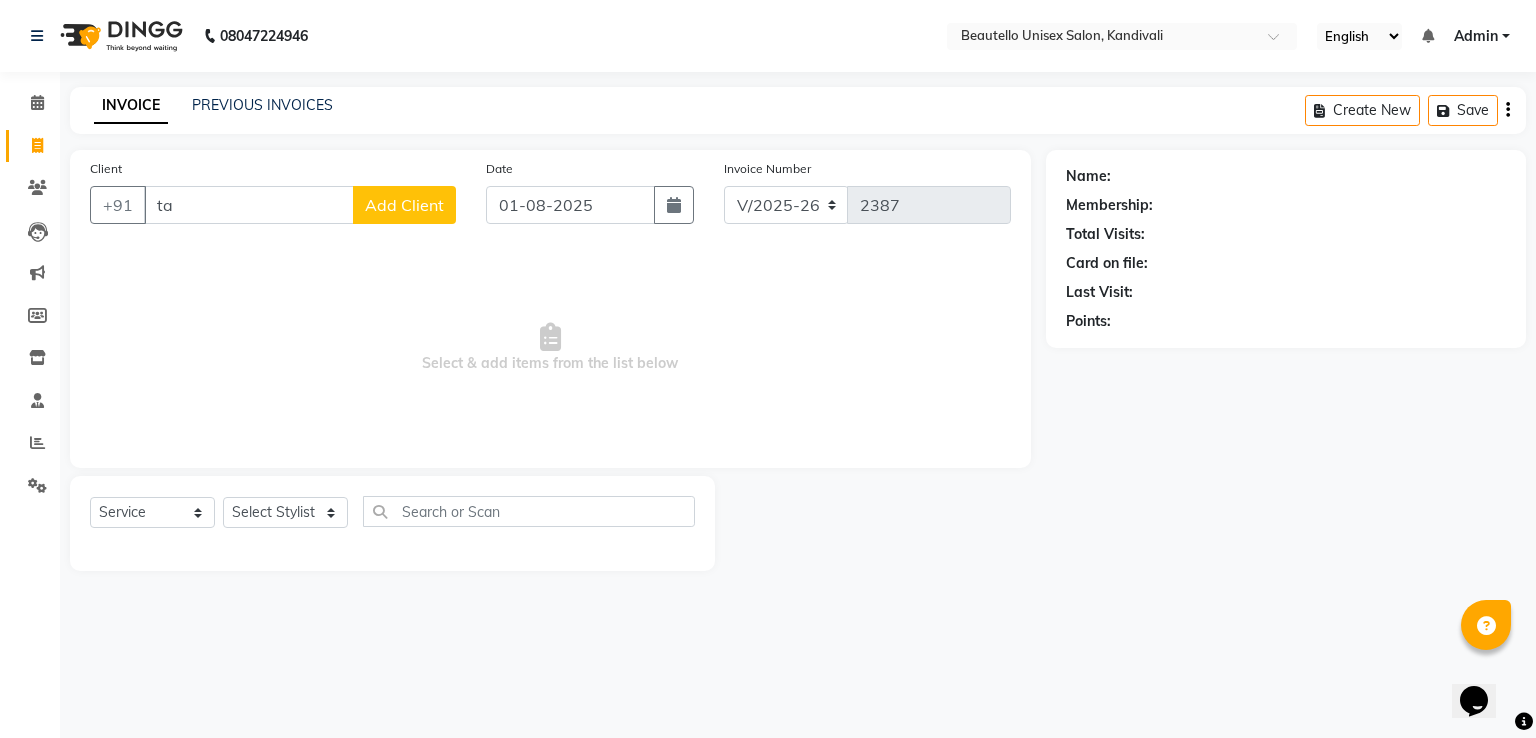 type on "t" 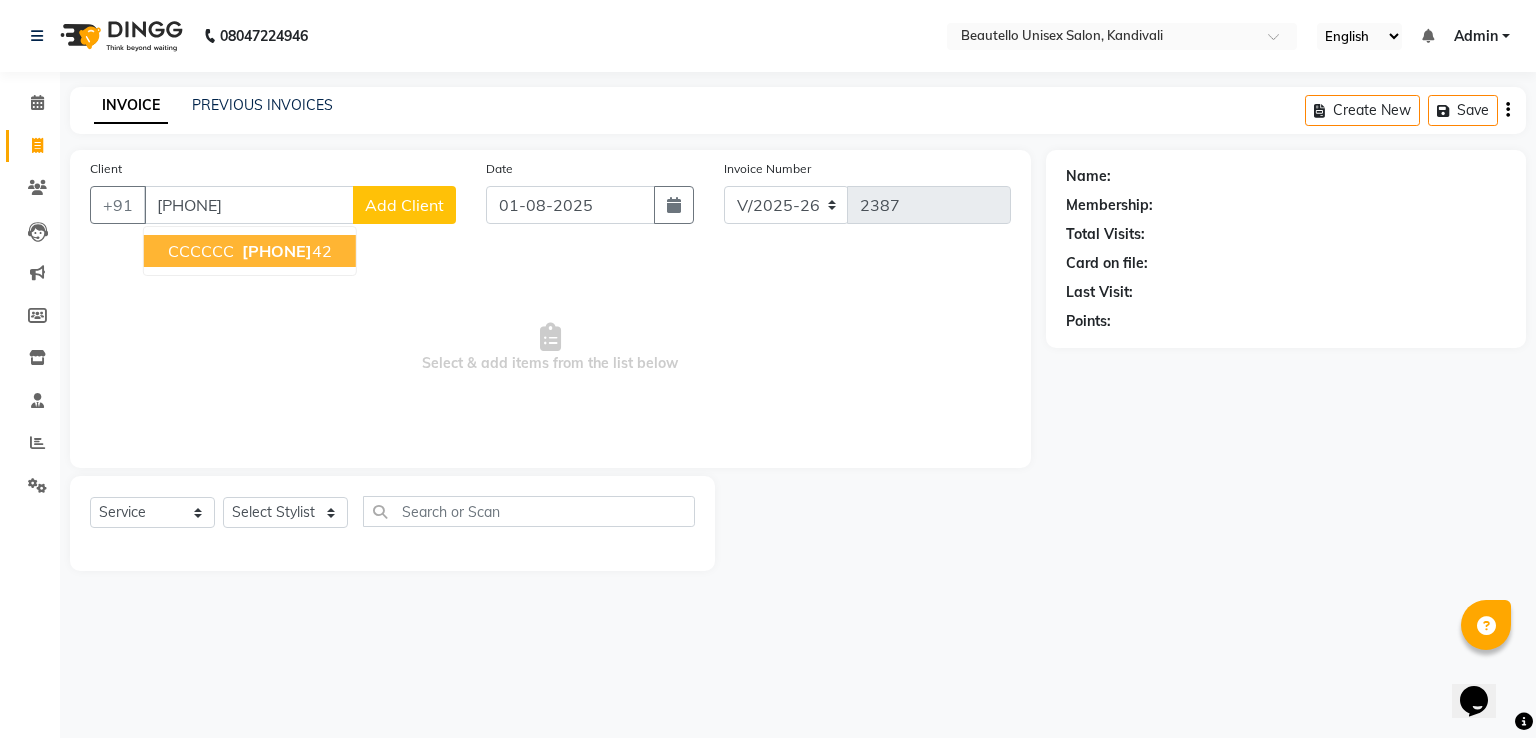 click on "[PHONE]" at bounding box center (277, 251) 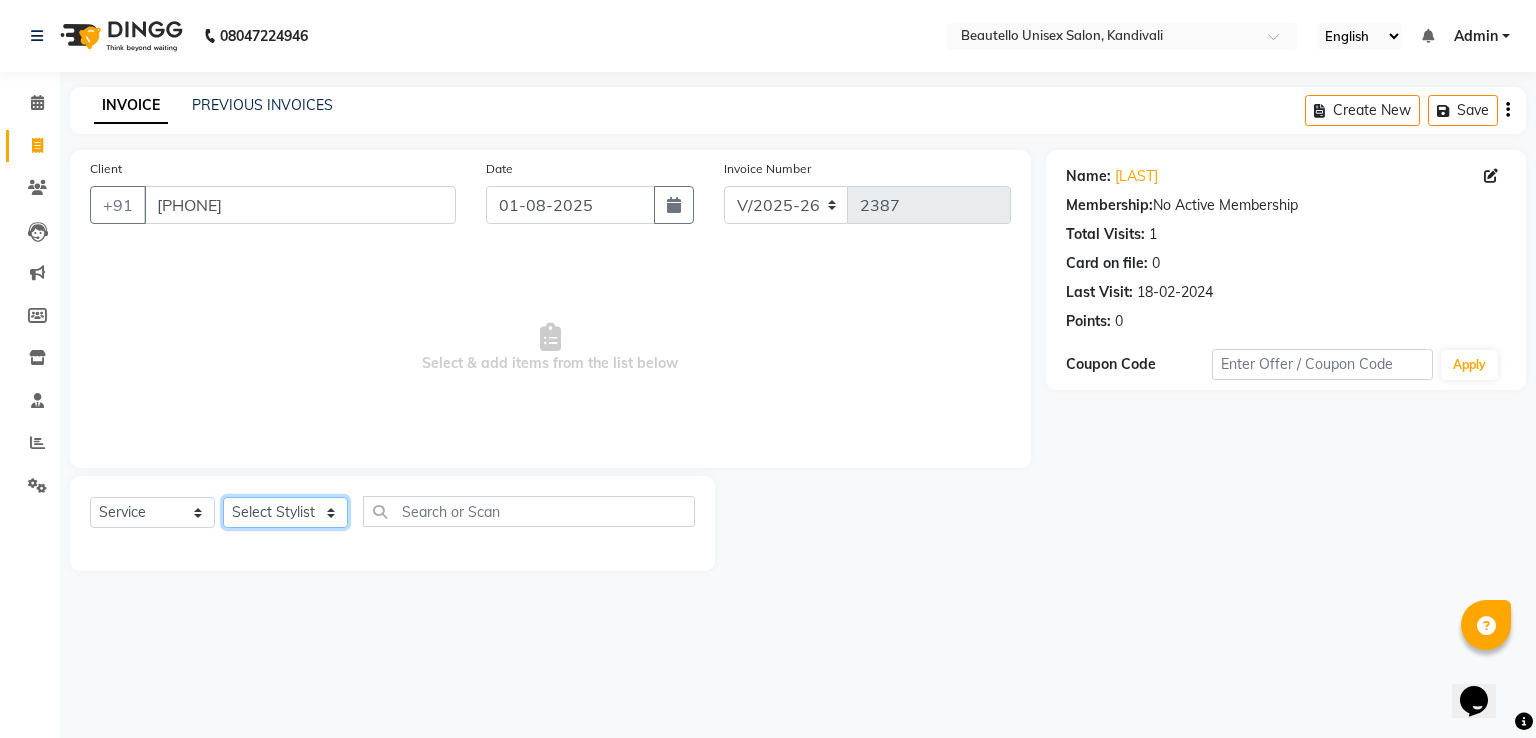 click on "Select Stylist Akki Javed Laxmi Ravi Ruksana Sajid Sameer Suhail Sukriti Mam Sweety" 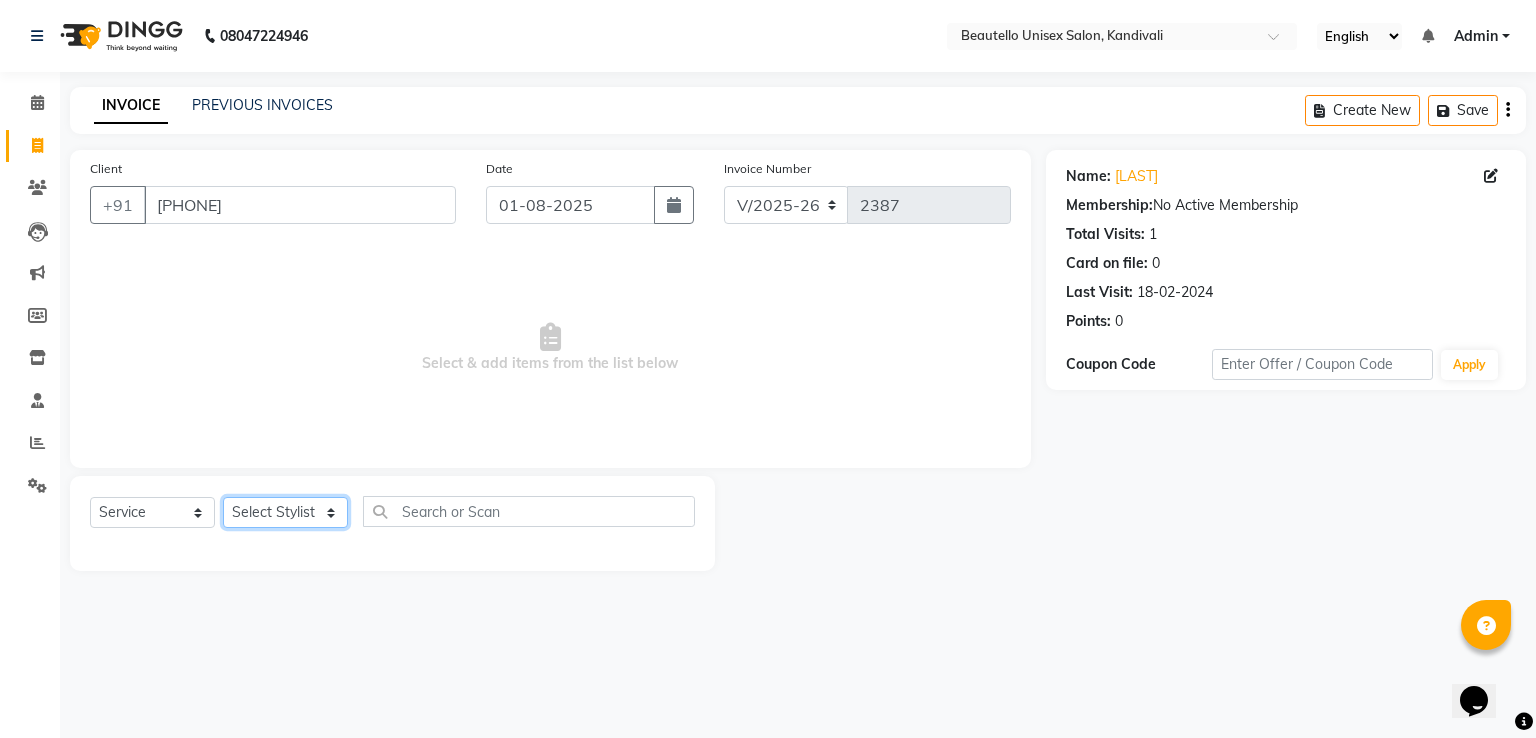 select on "69024" 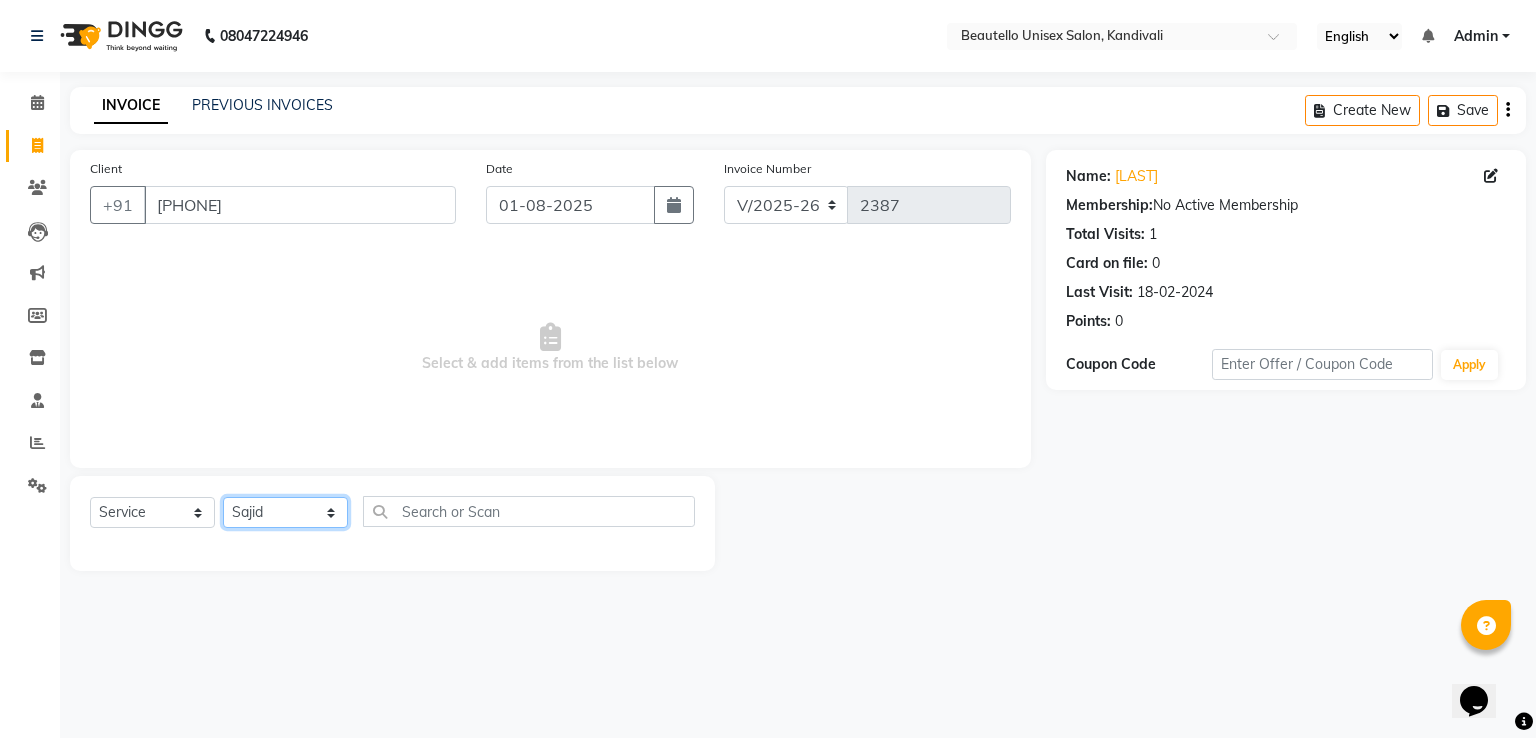 click on "Select Stylist Akki Javed Laxmi Ravi Ruksana Sajid Sameer Suhail Sukriti Mam Sweety" 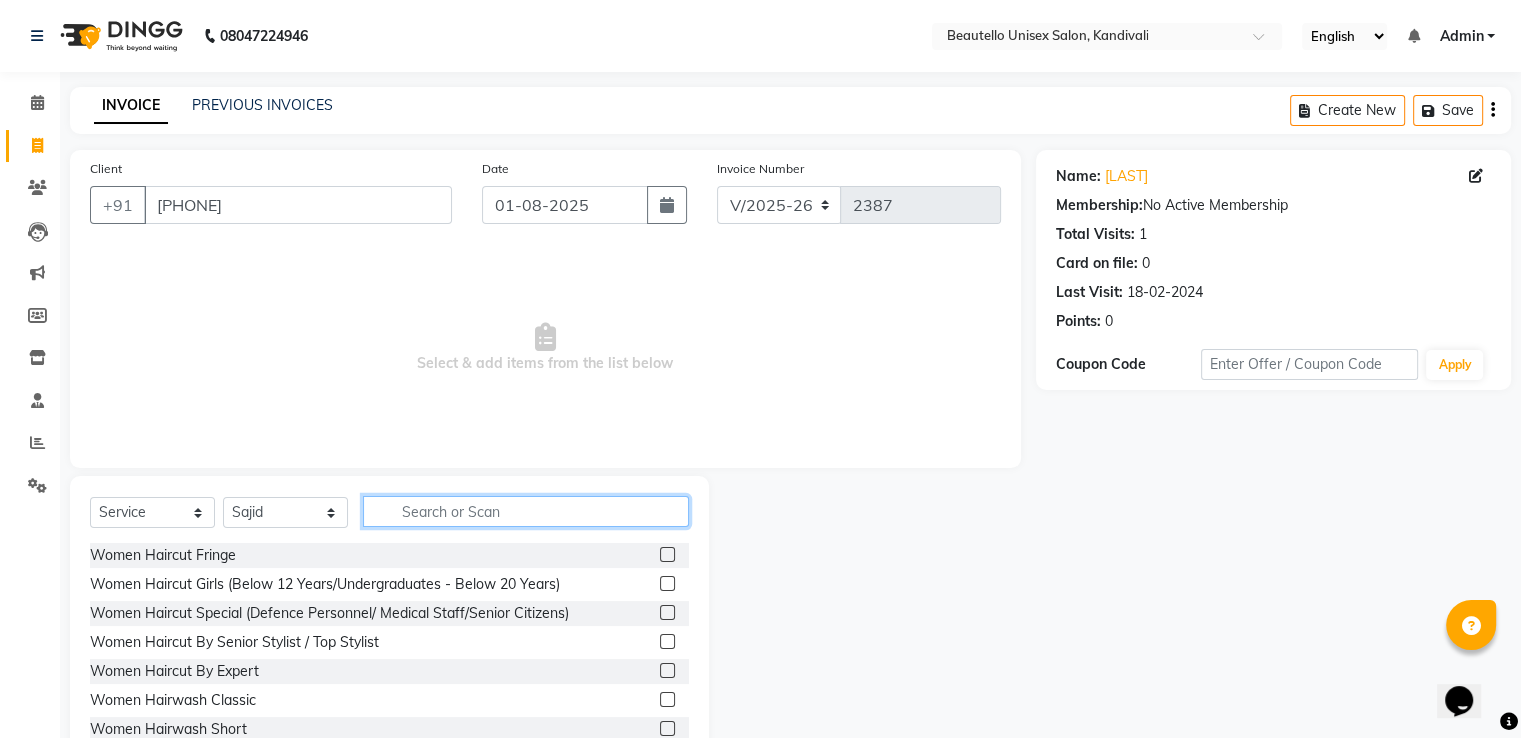 click 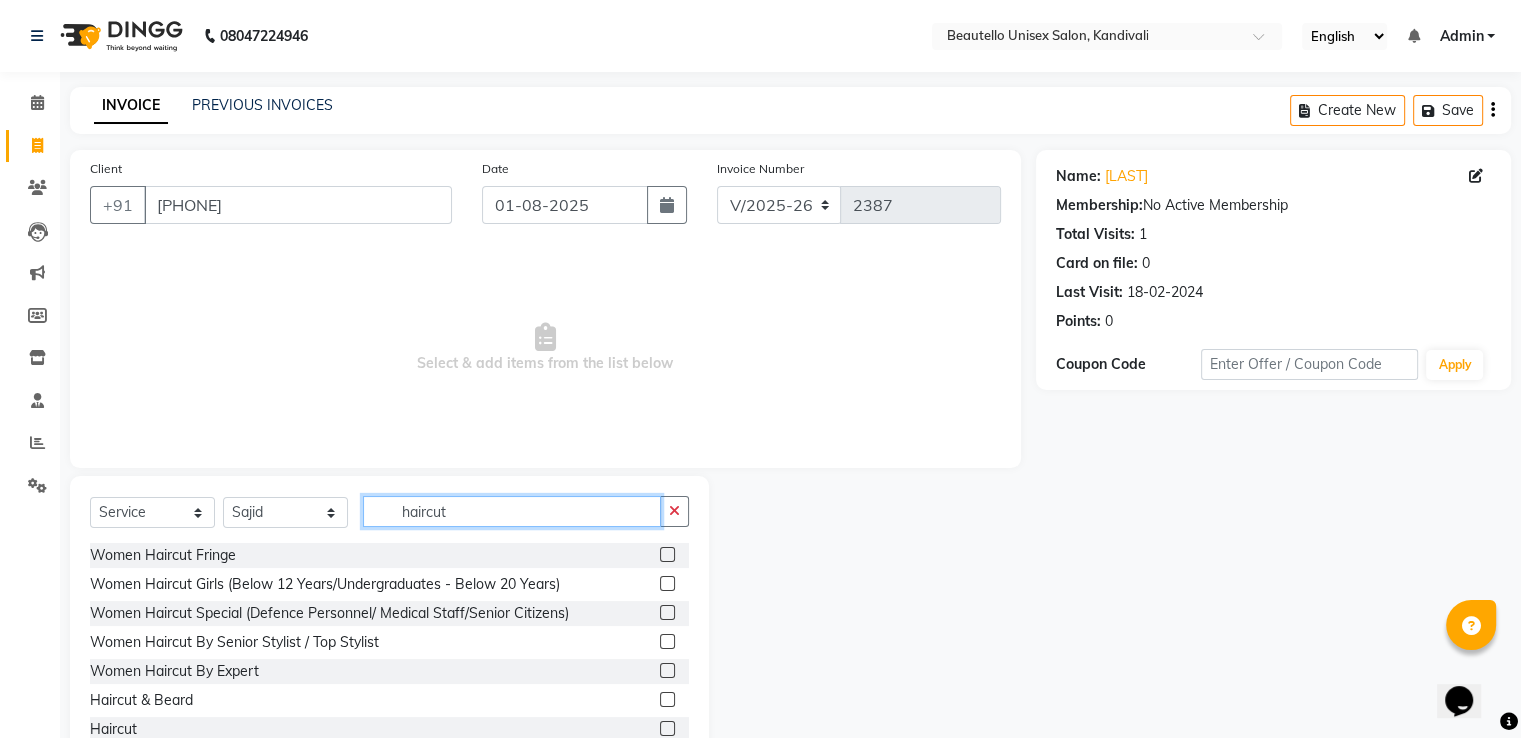 type on "haircut" 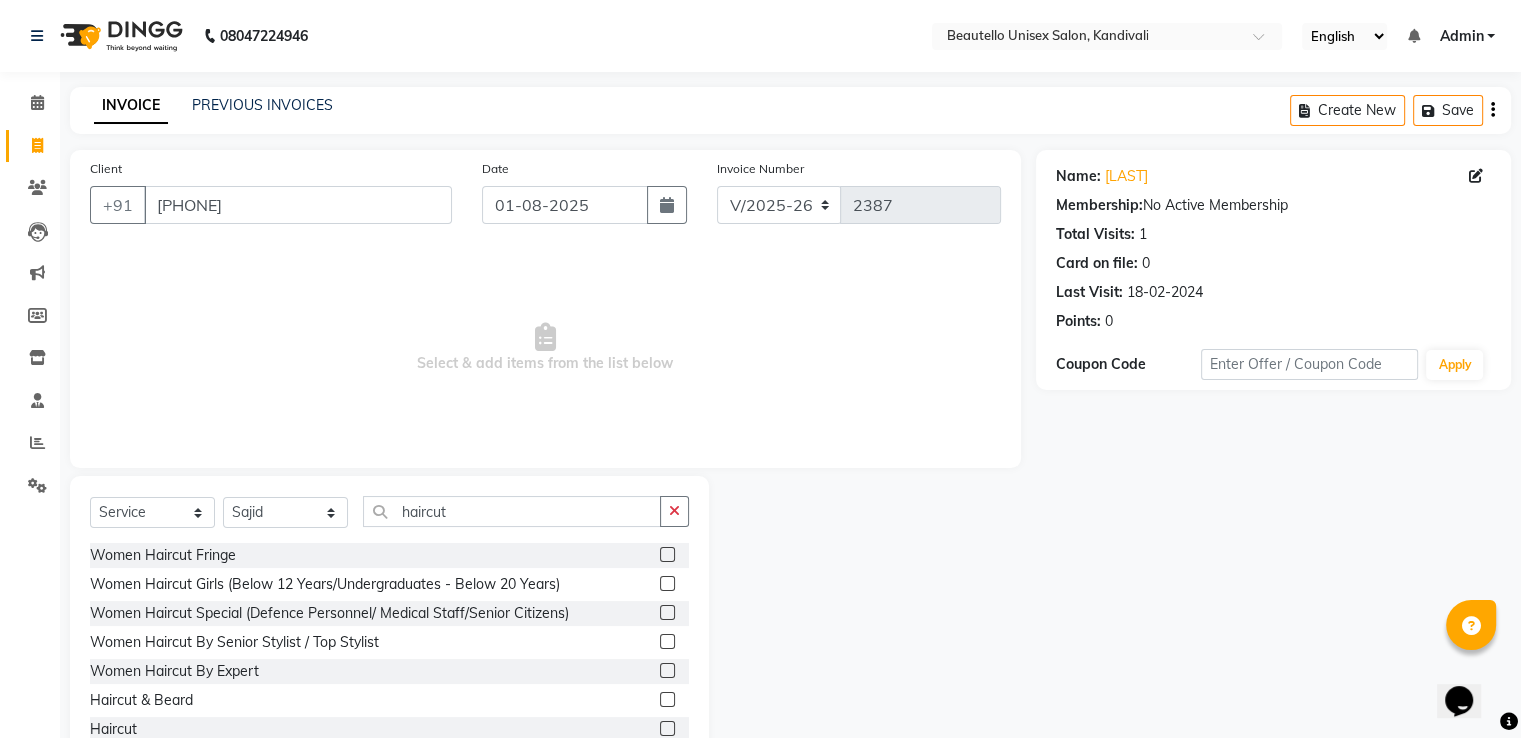 click 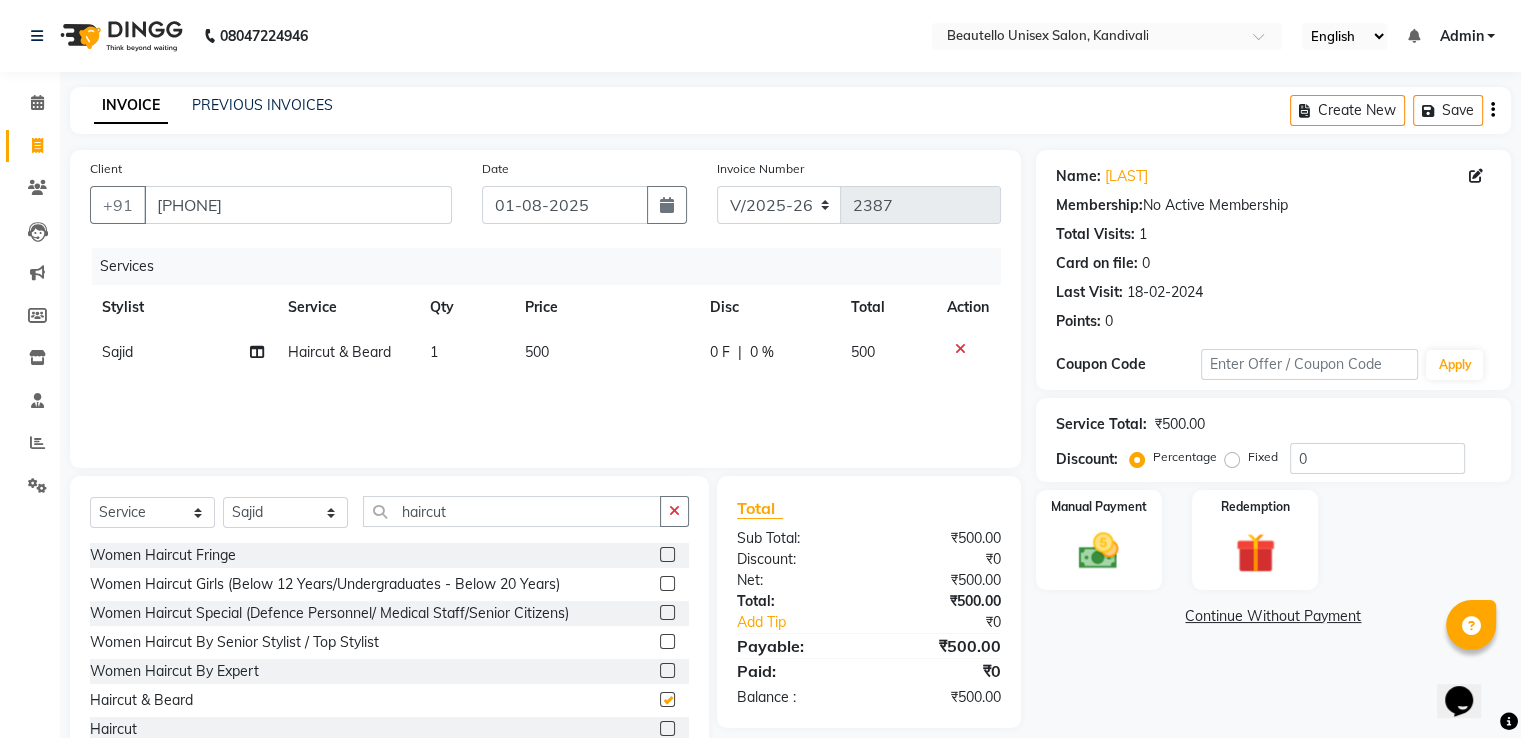checkbox on "false" 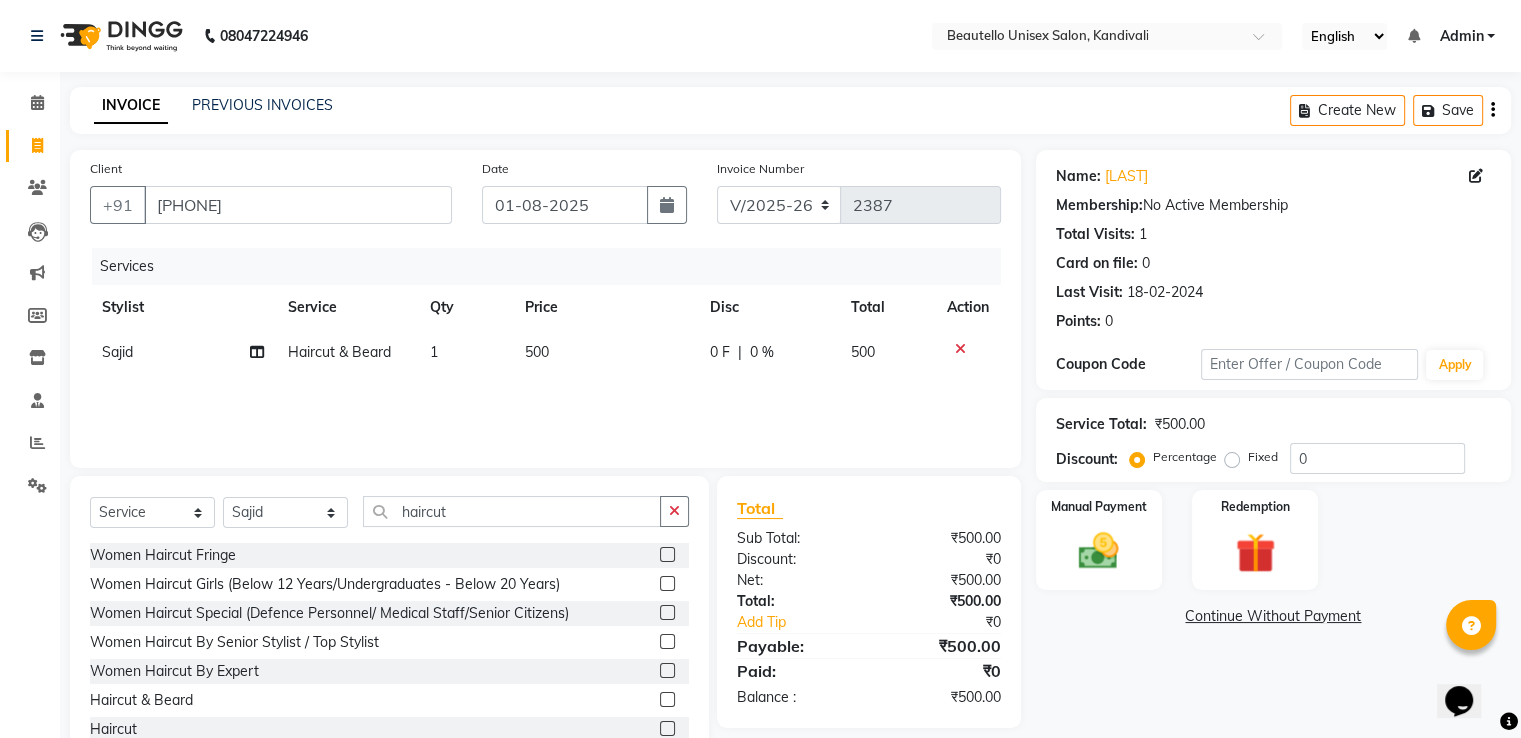 click on "500" 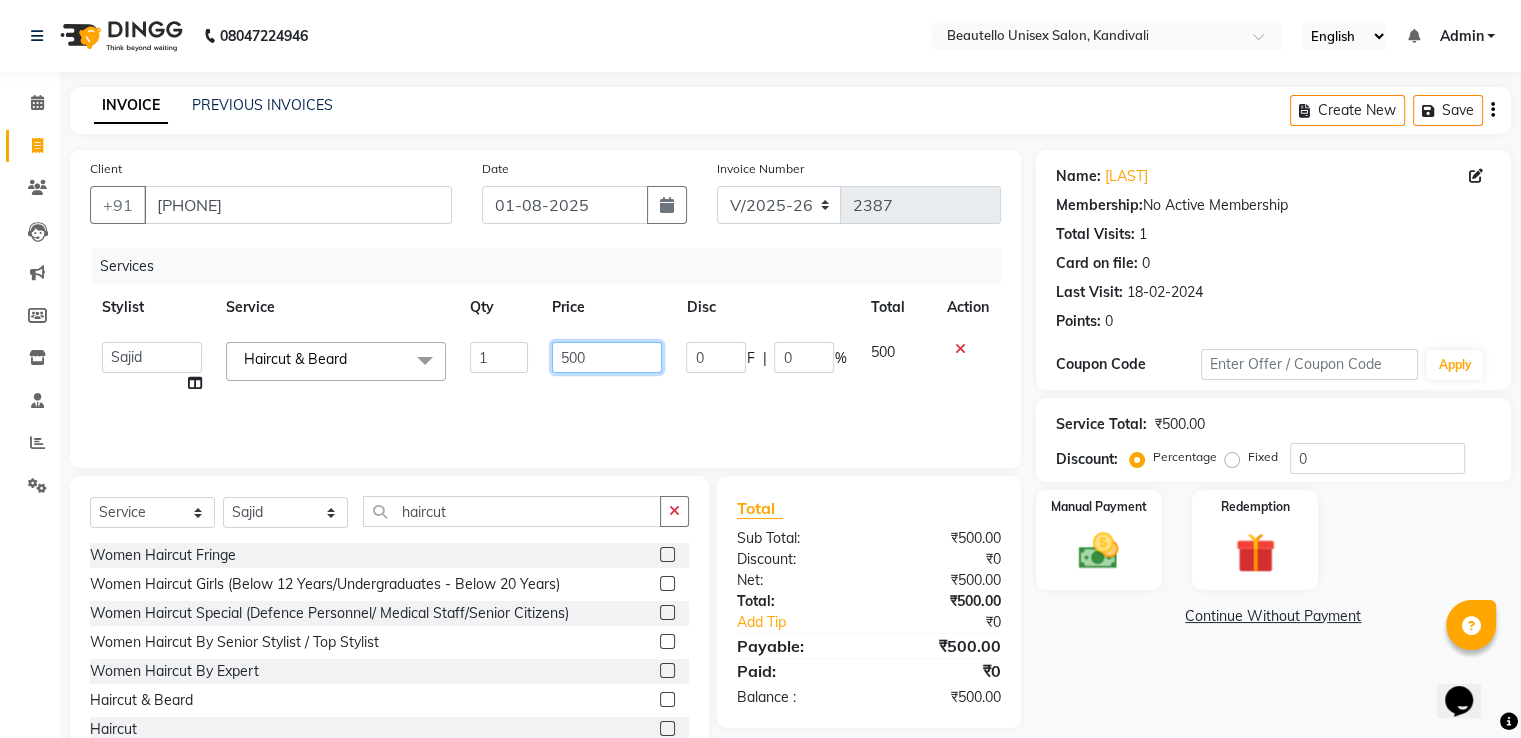 click on "500" 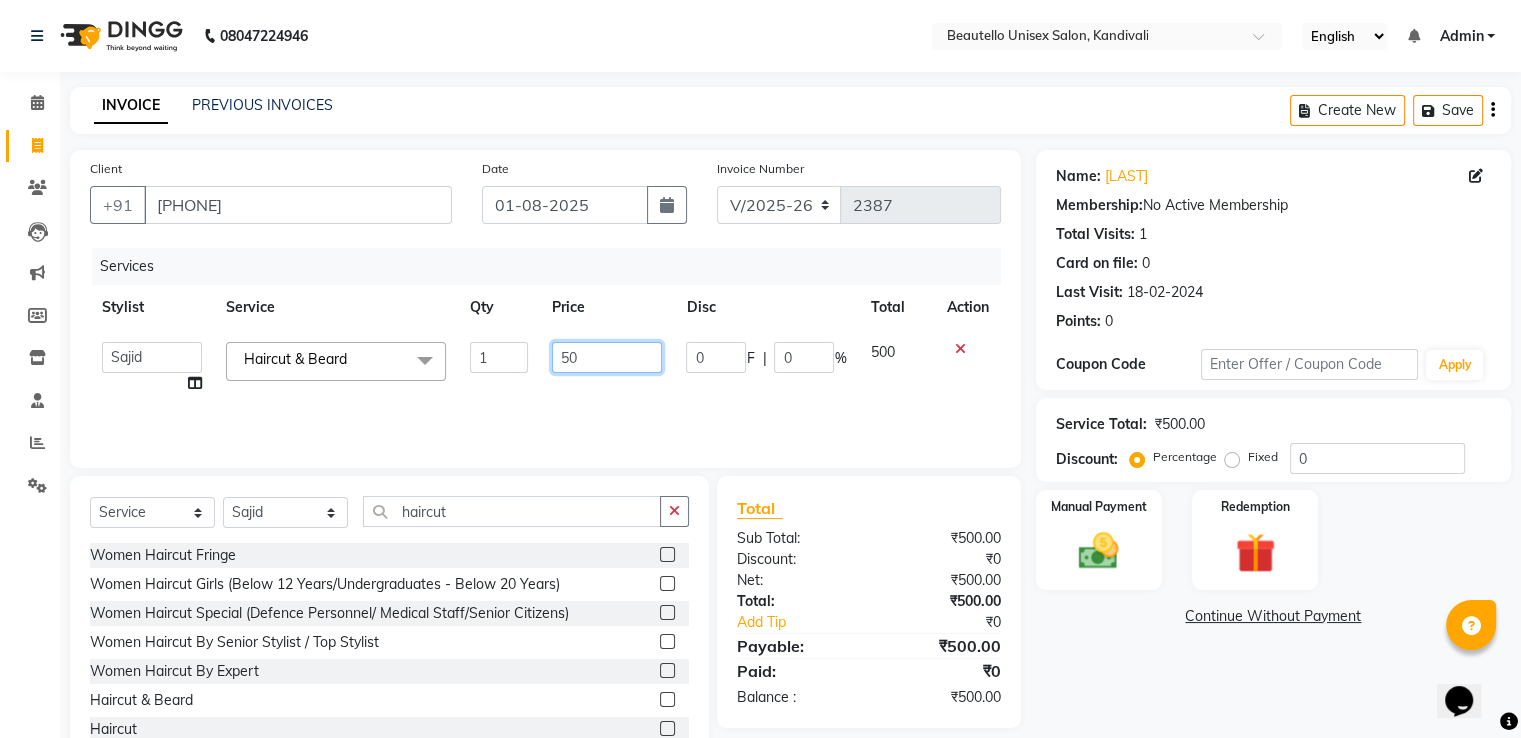 type on "550" 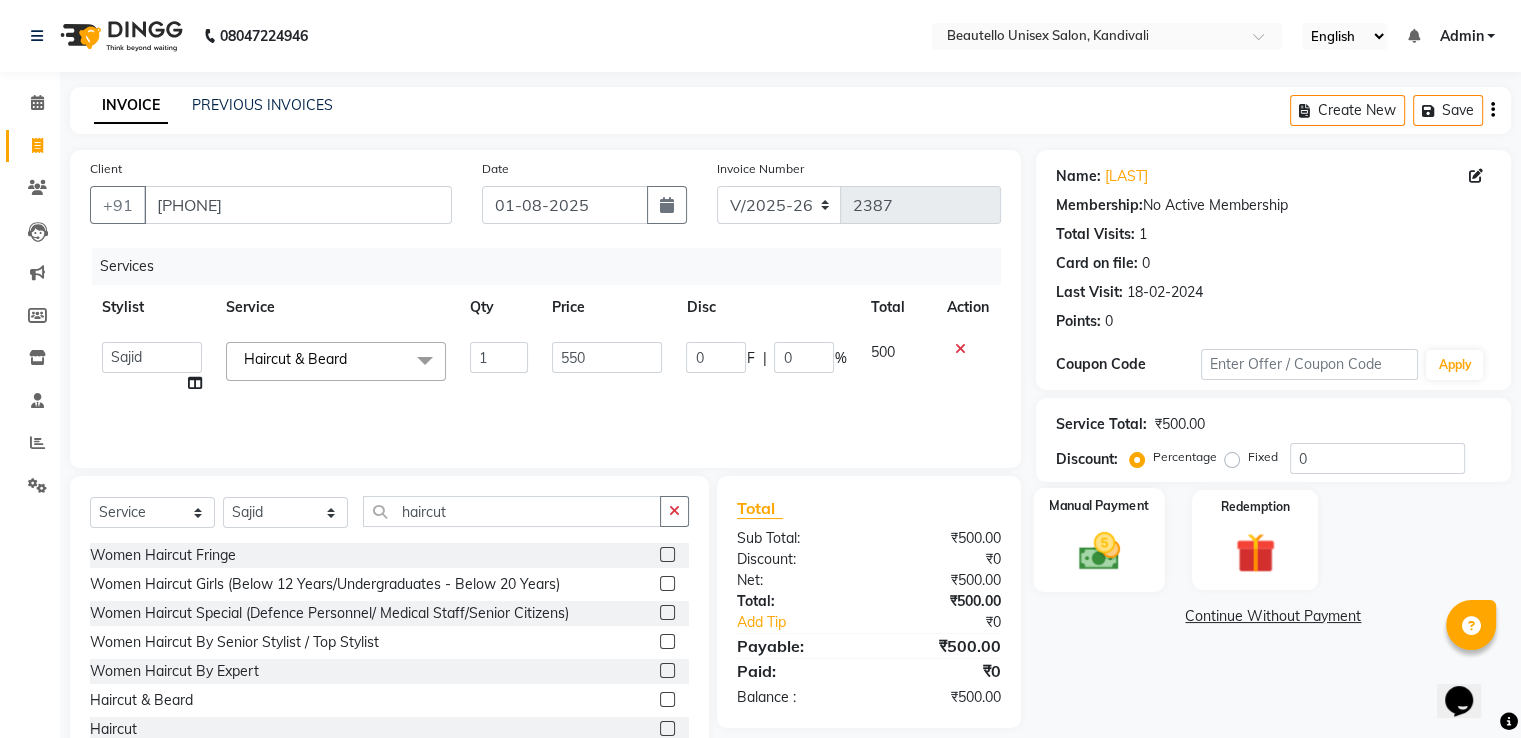 click on "Manual Payment" 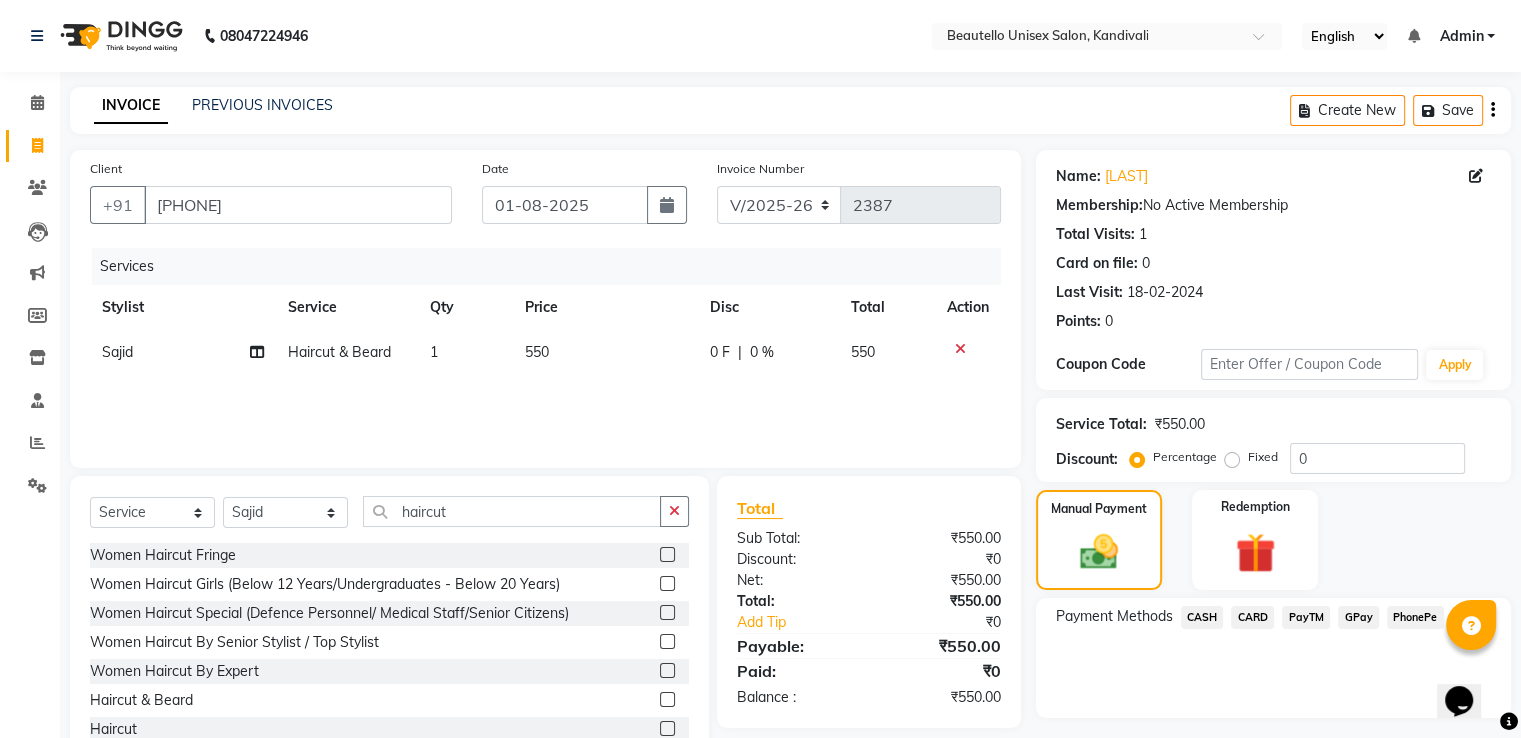 click on "PayTM" 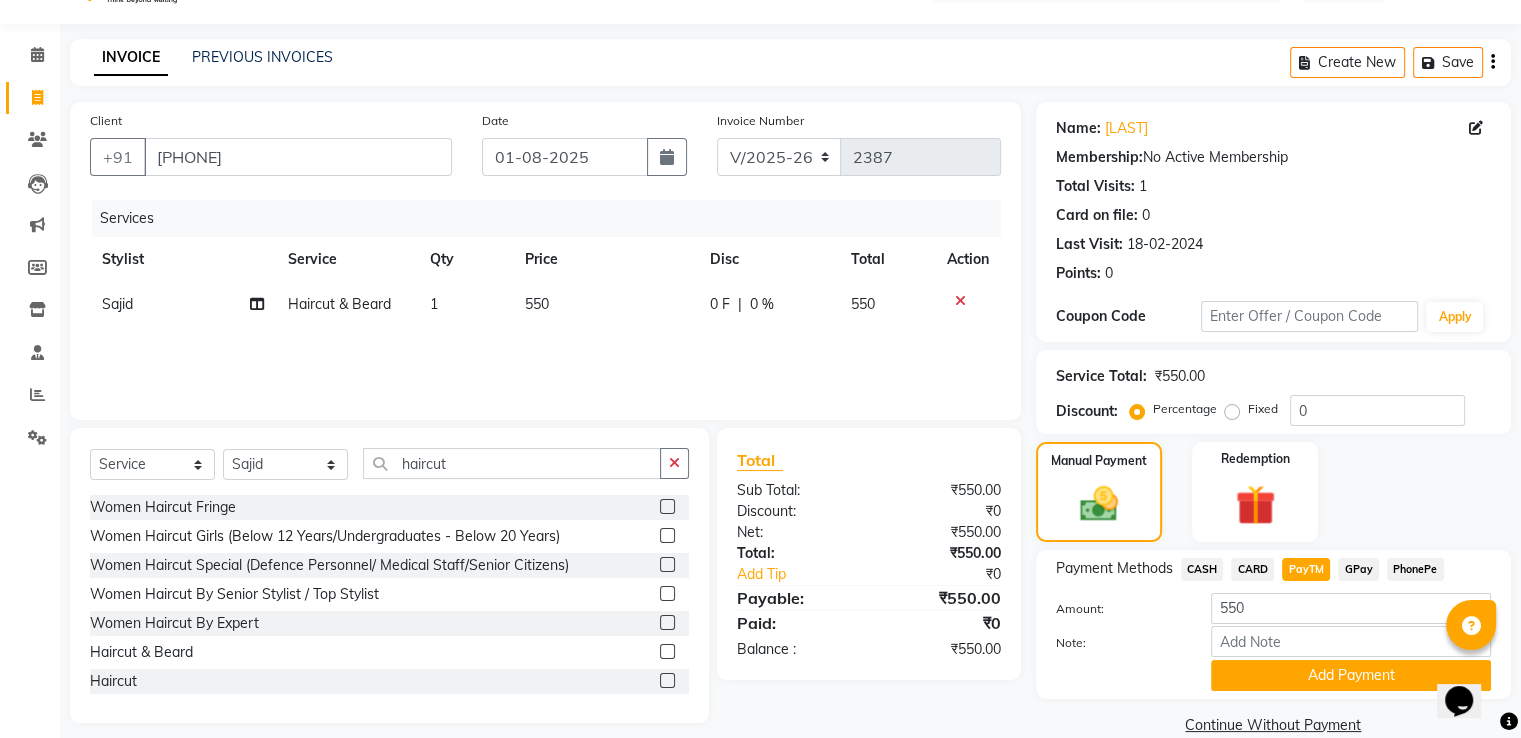 scroll, scrollTop: 81, scrollLeft: 0, axis: vertical 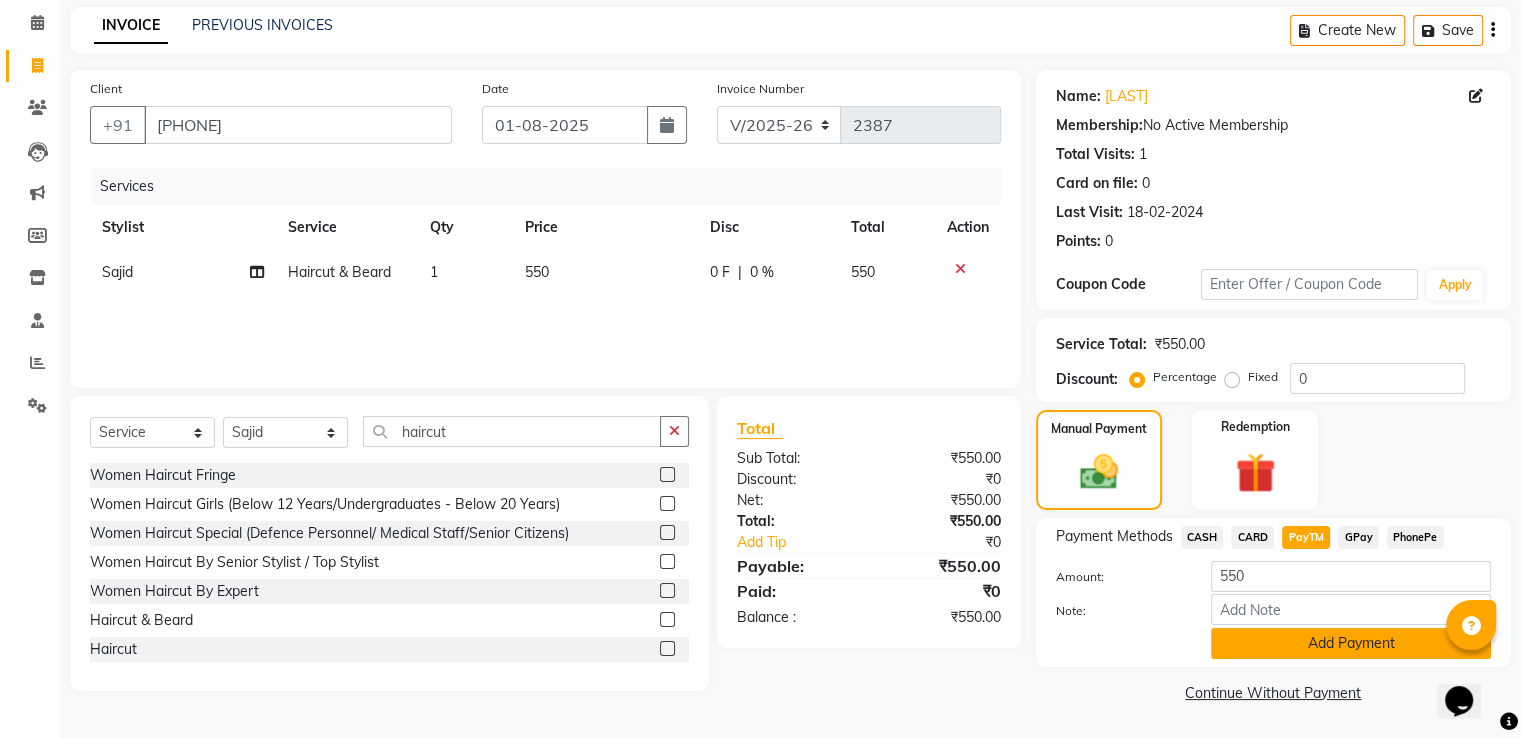 click on "Add Payment" 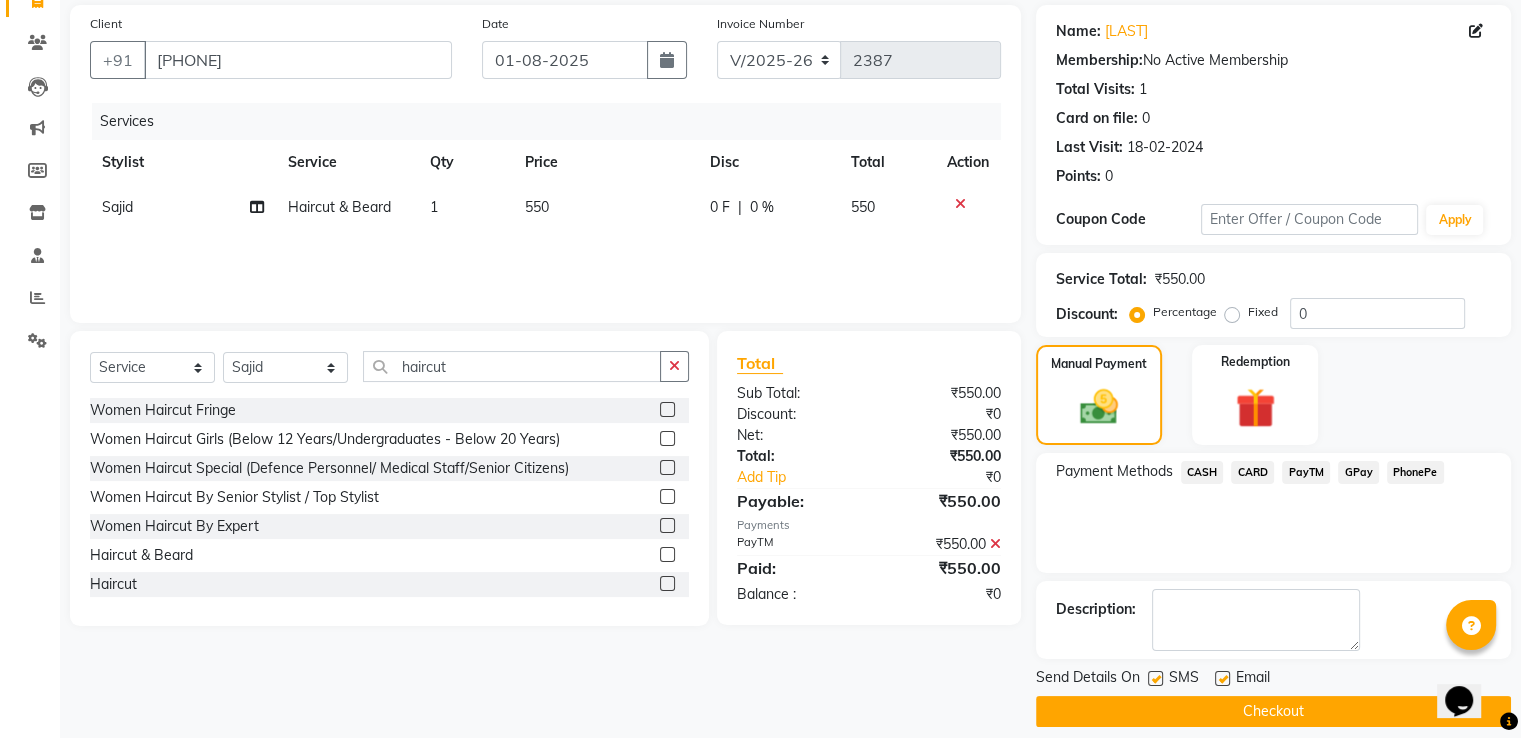 scroll, scrollTop: 163, scrollLeft: 0, axis: vertical 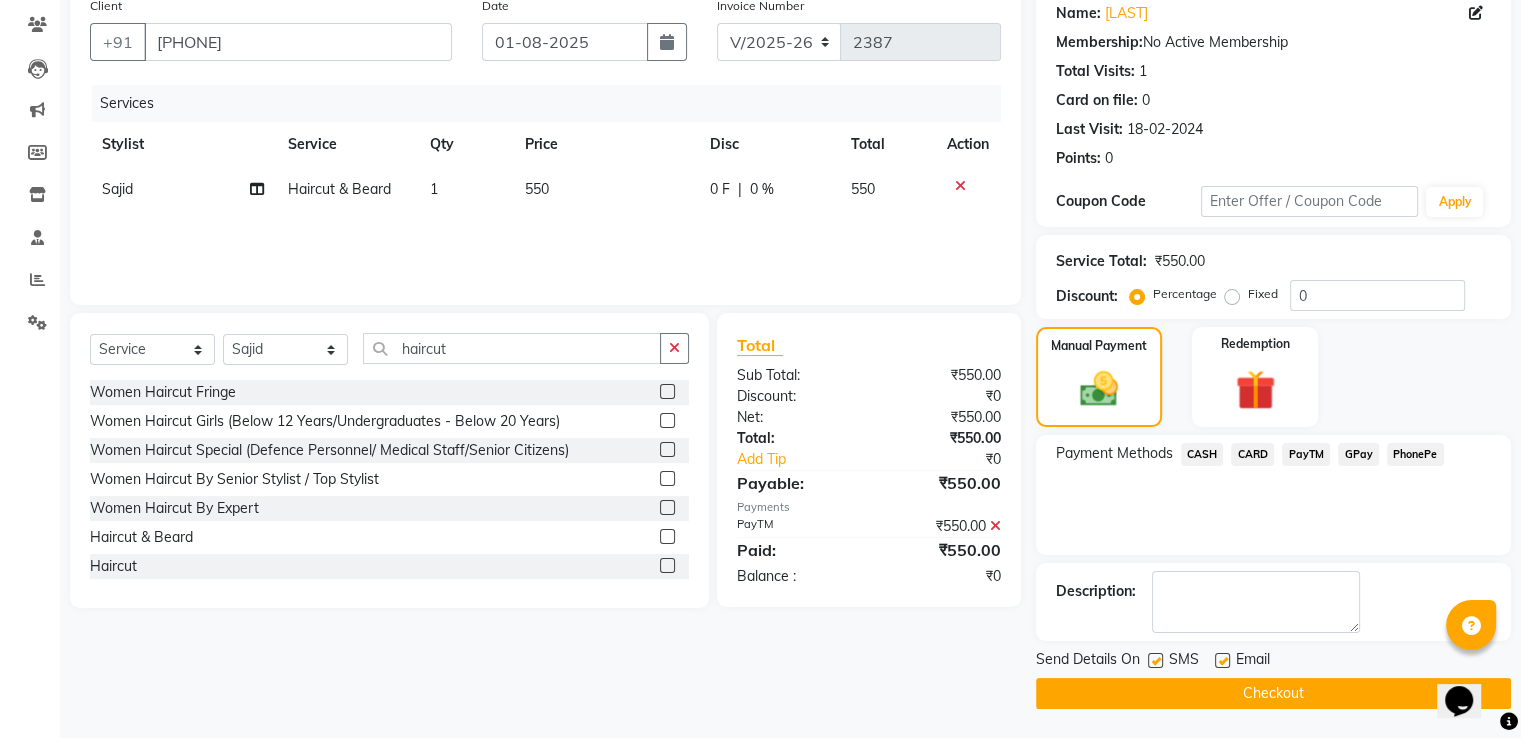 click 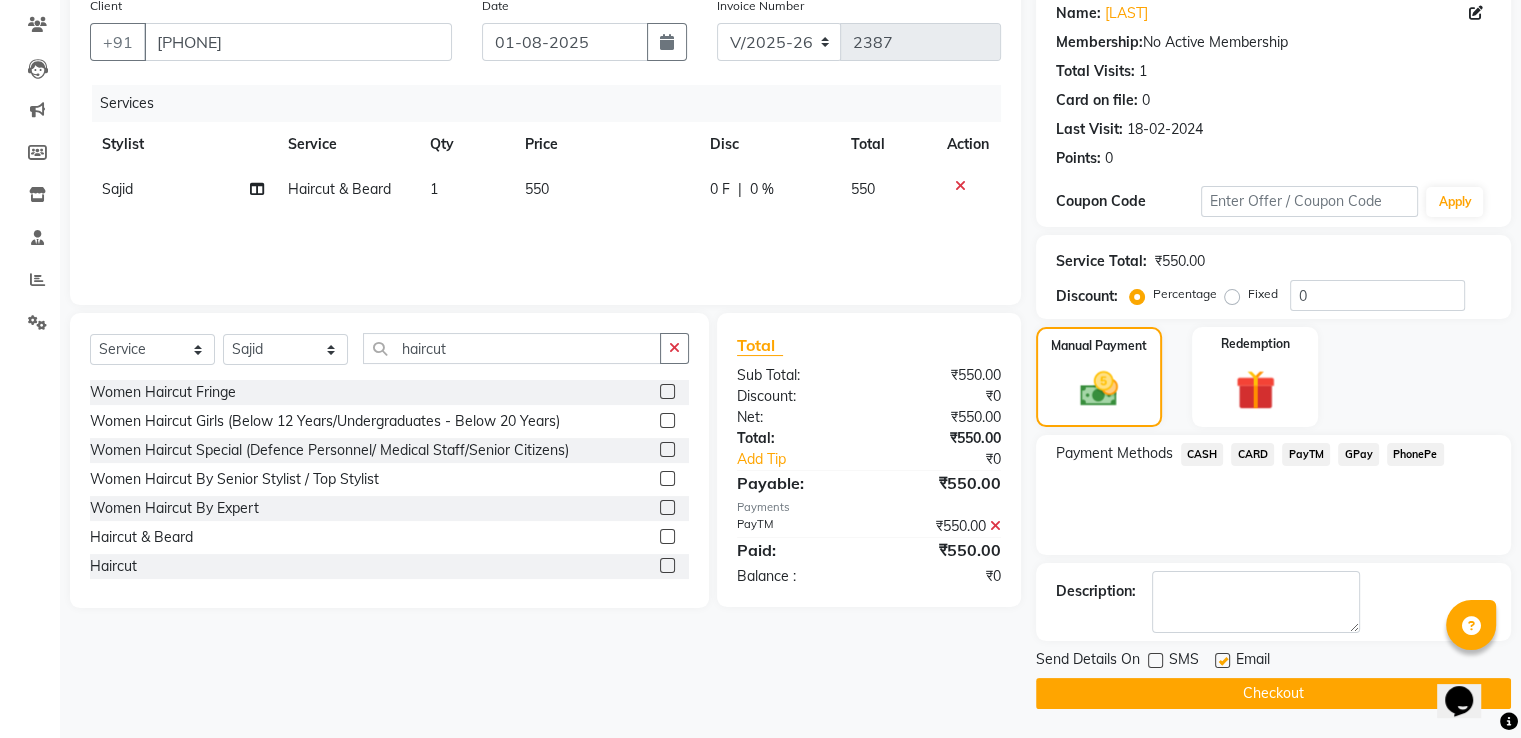 click on "Checkout" 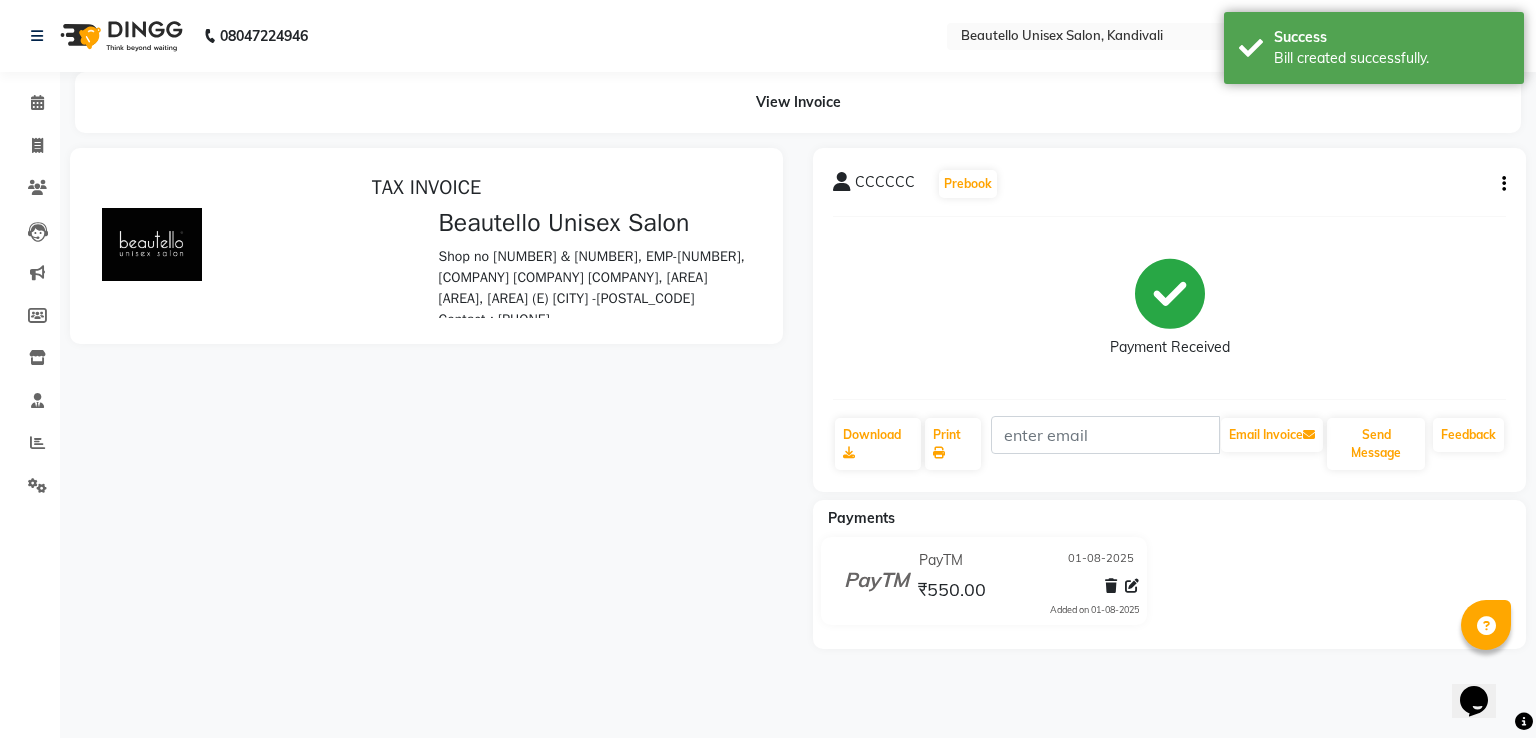 scroll, scrollTop: 0, scrollLeft: 0, axis: both 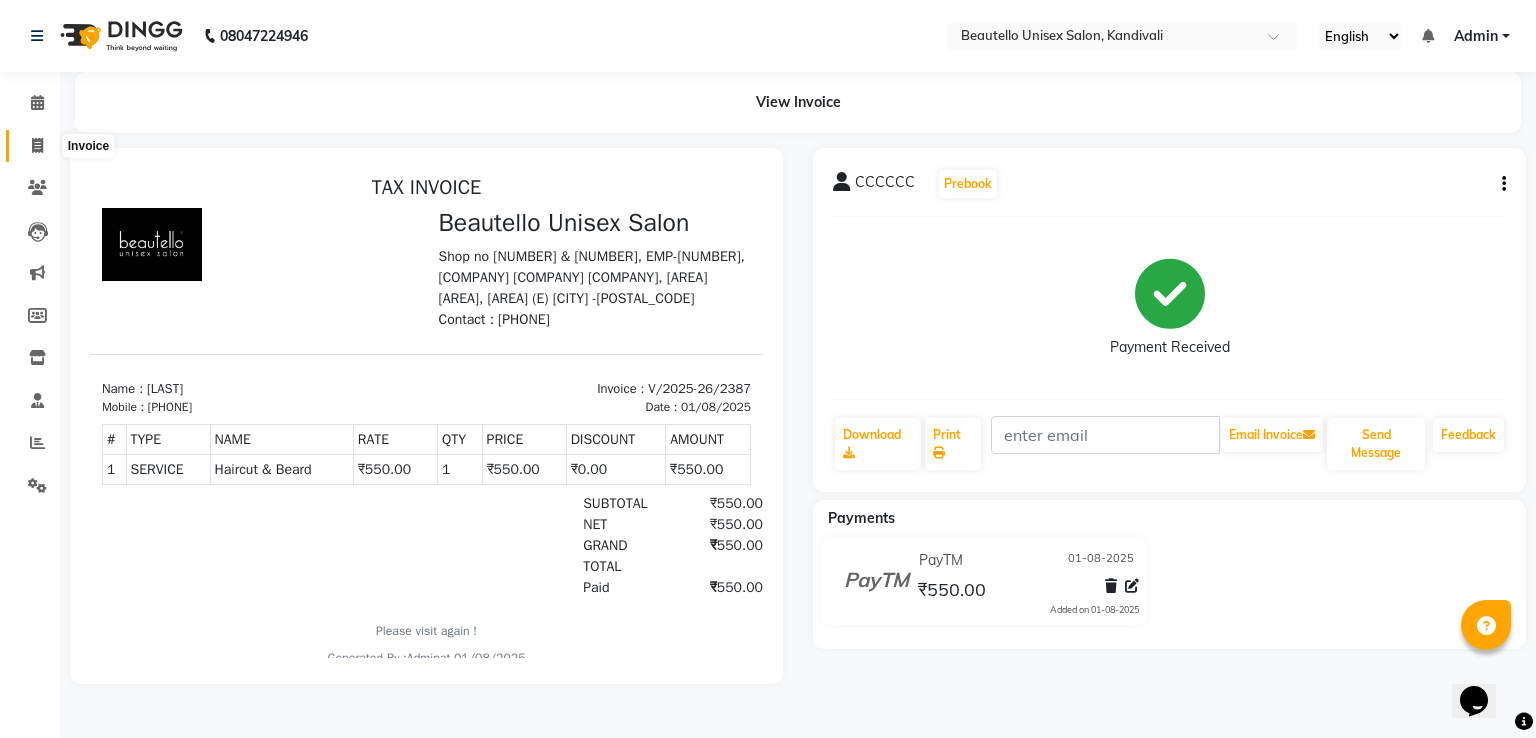 click 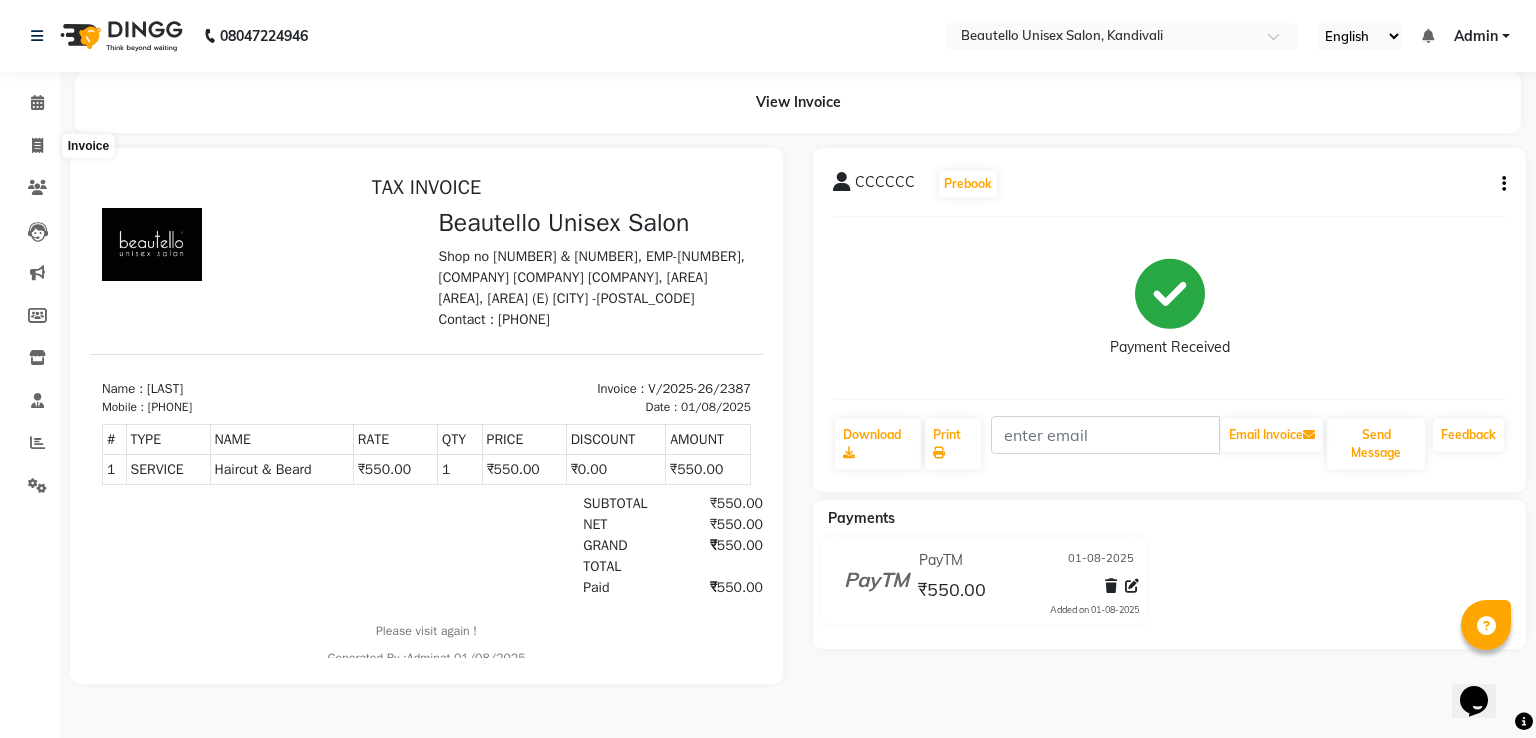 select on "5051" 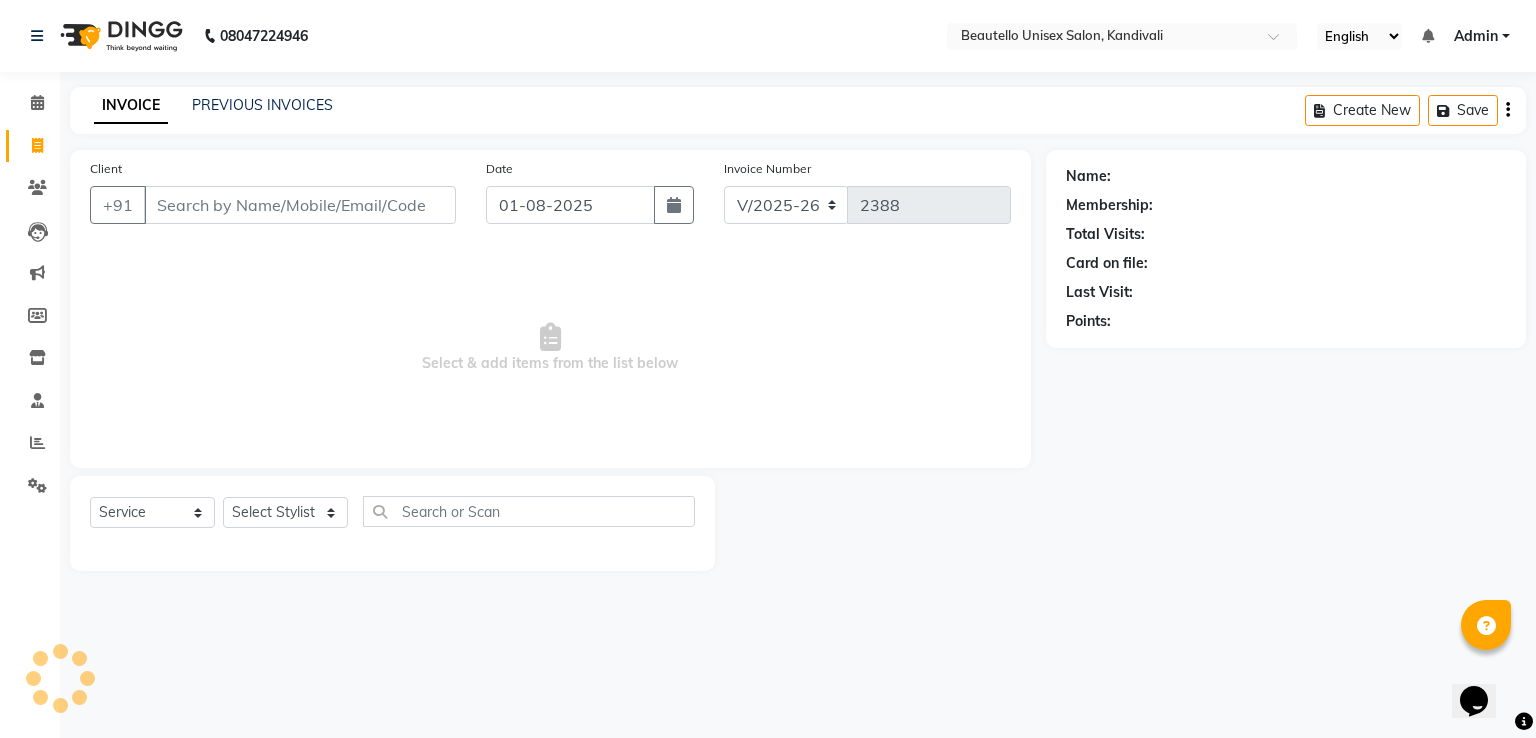 click on "Client +91" 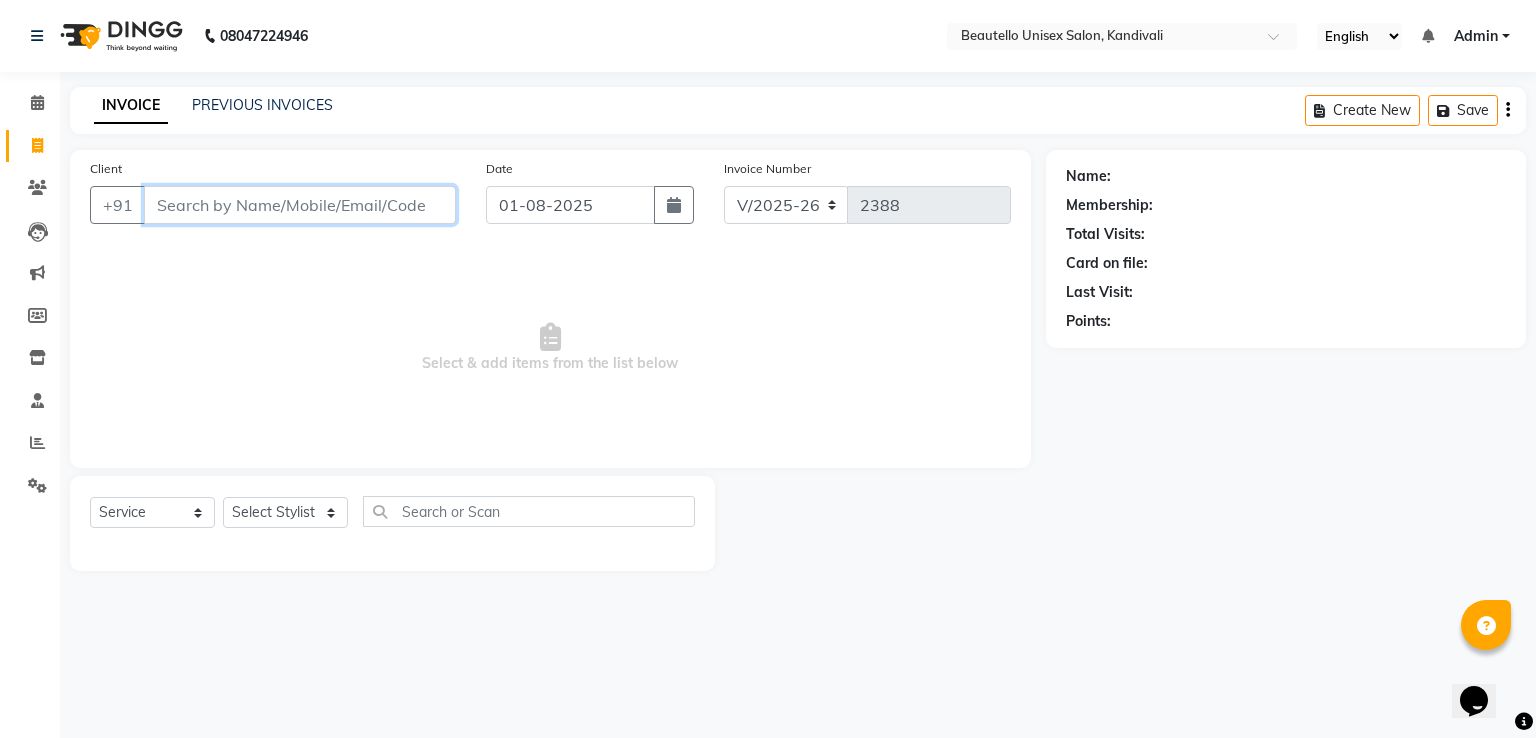 click on "Client" at bounding box center (300, 205) 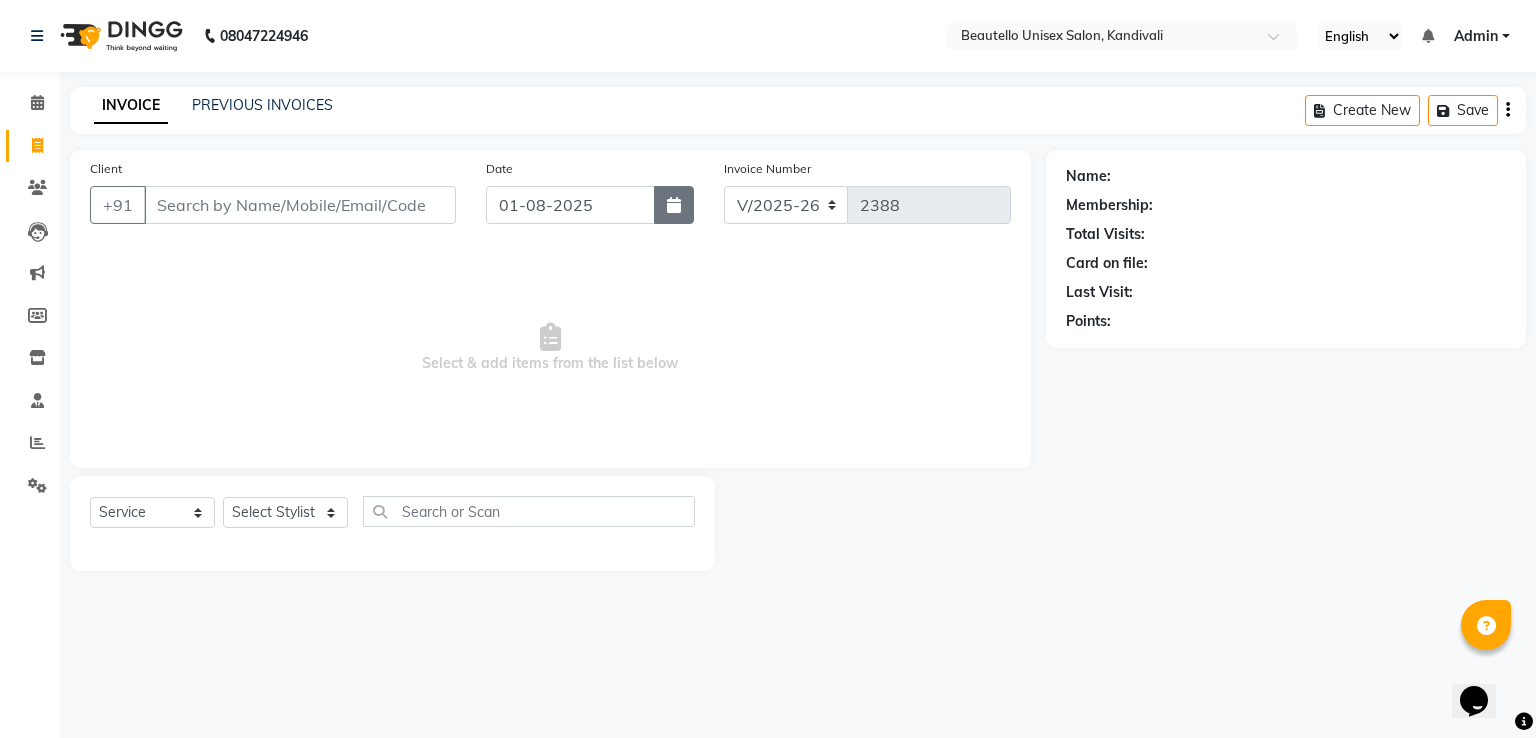 click 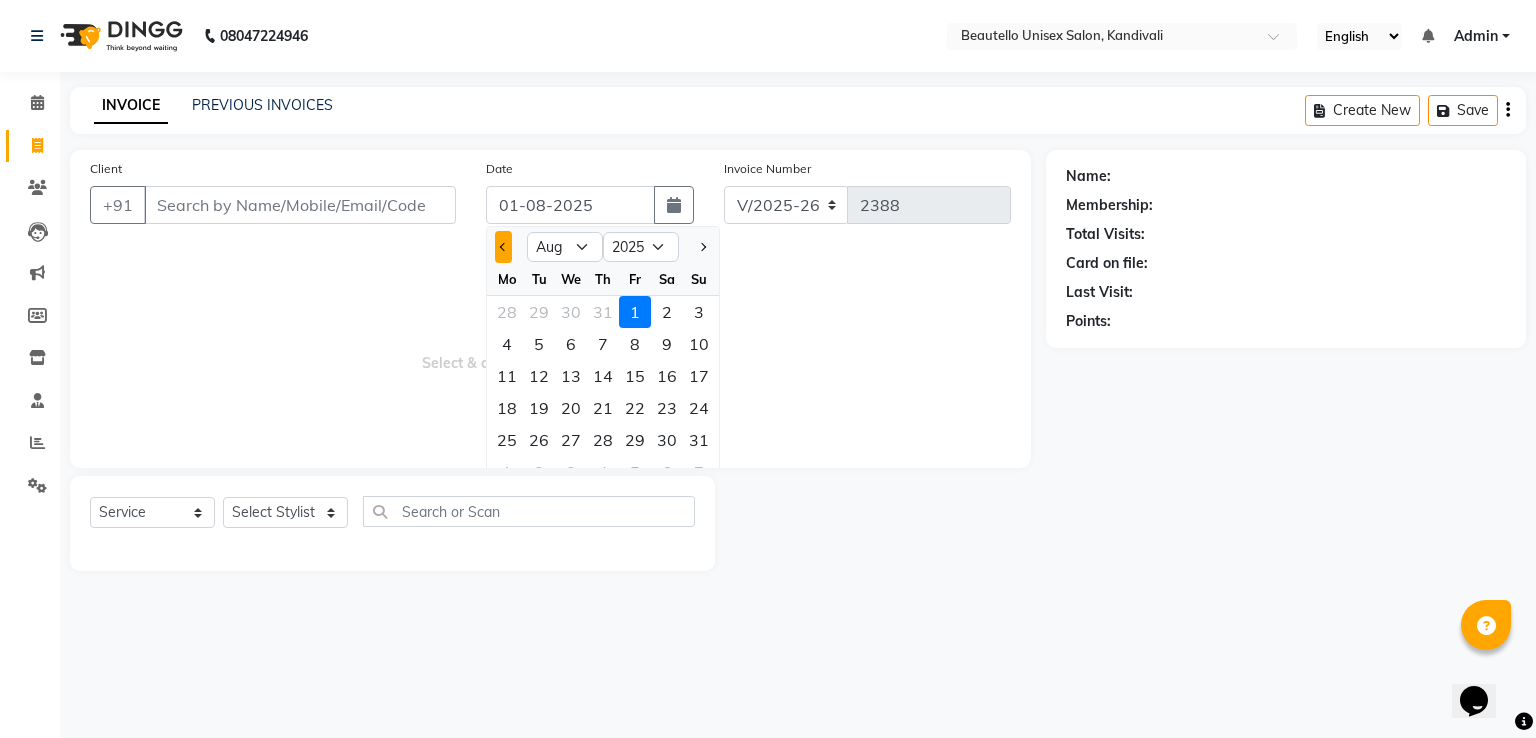 click 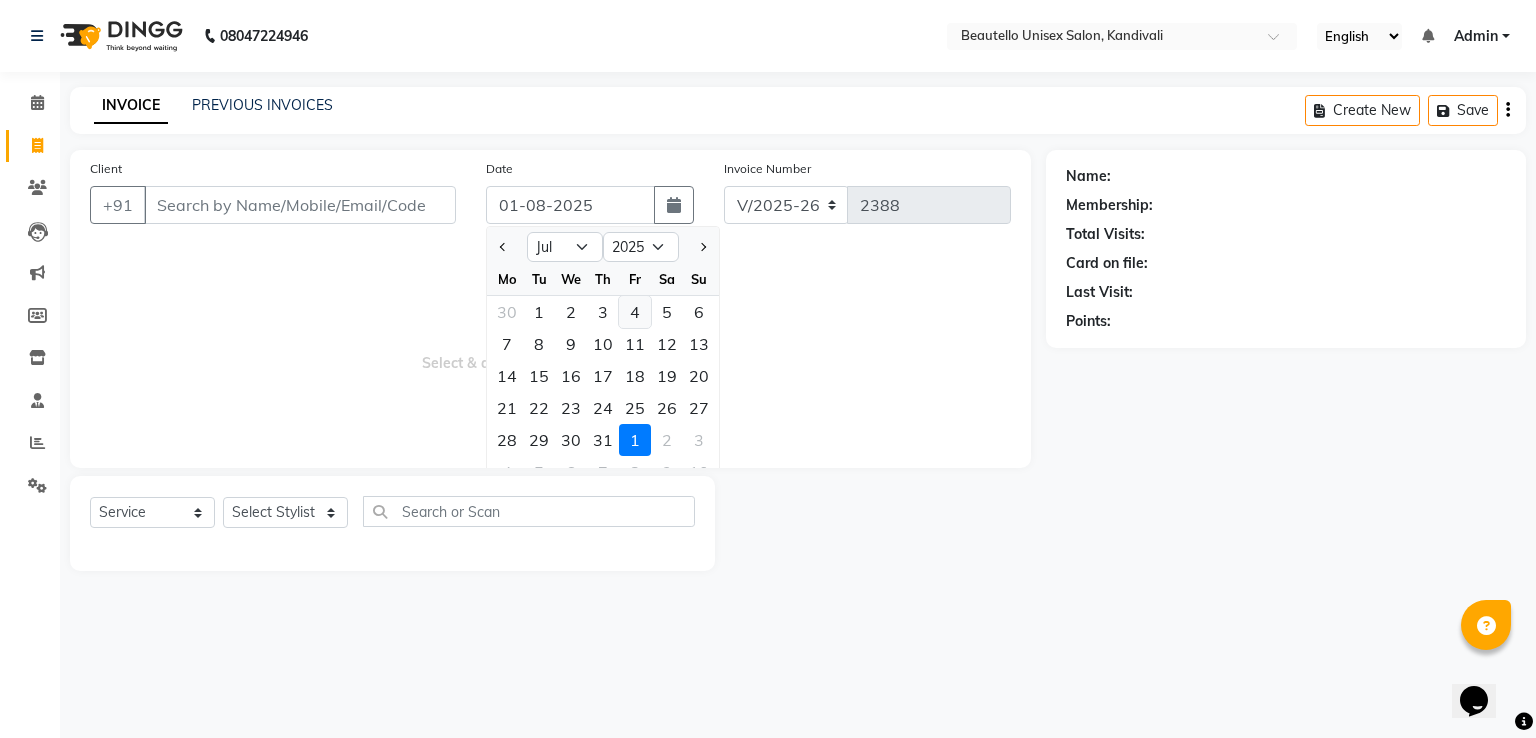 drag, startPoint x: 504, startPoint y: 246, endPoint x: 631, endPoint y: 327, distance: 150.632 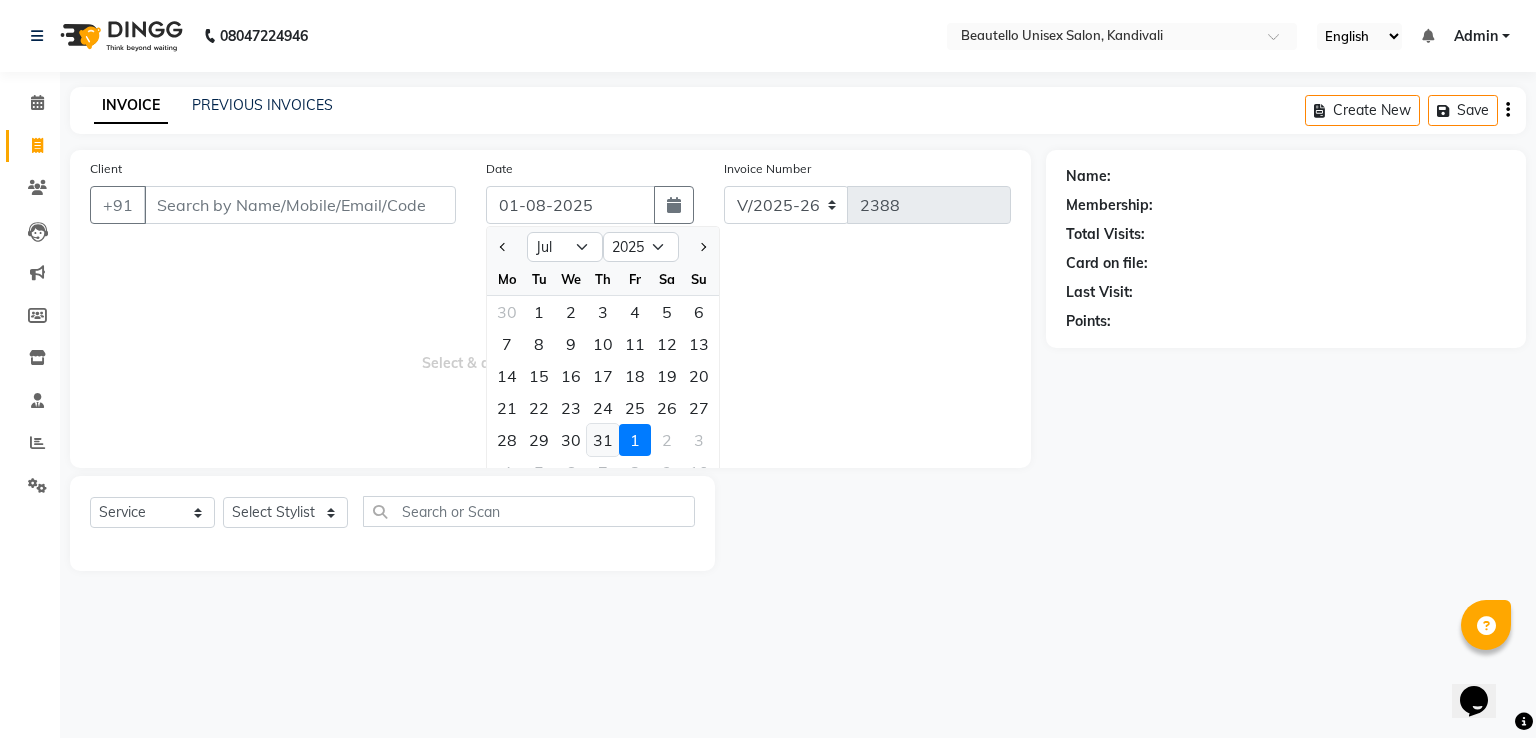 click on "31" 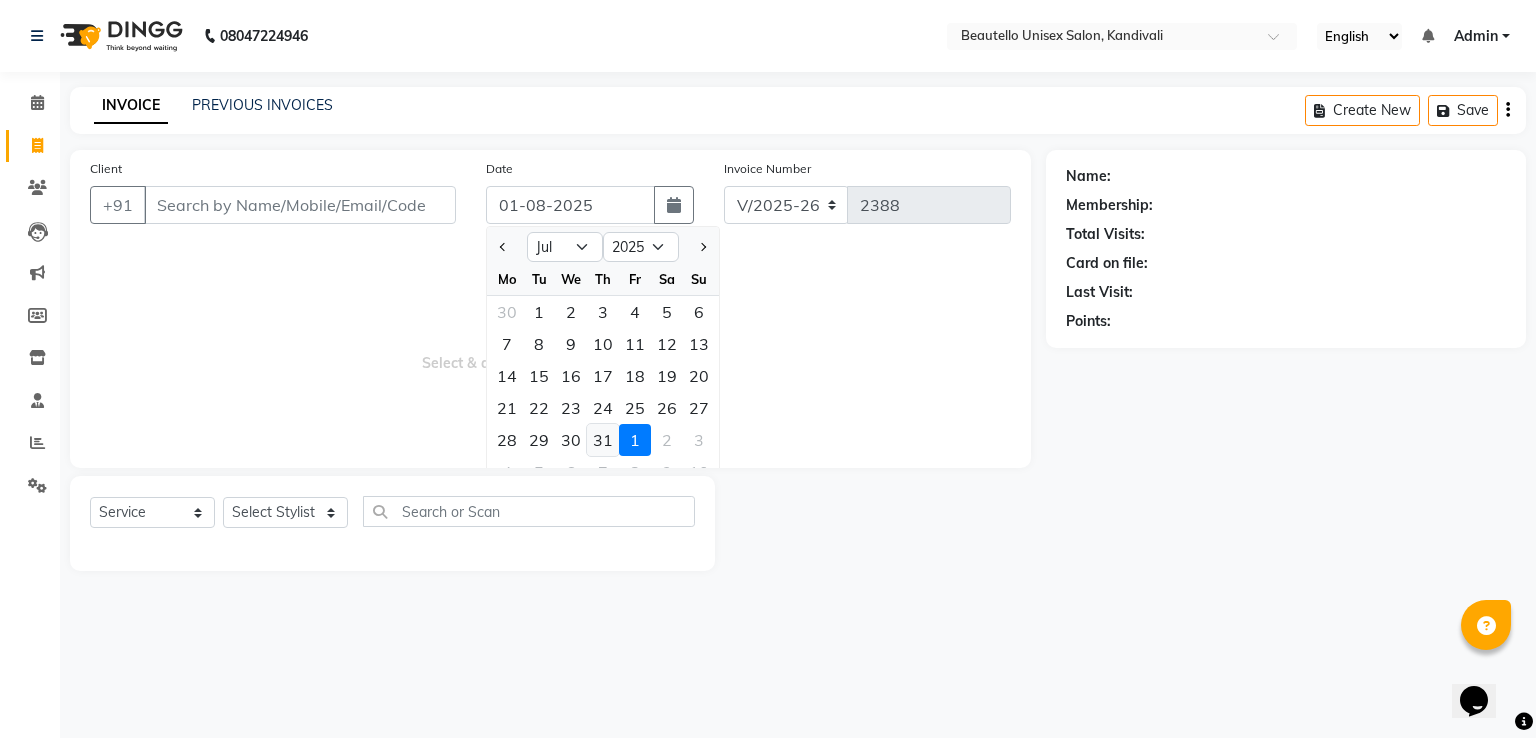 type on "31-07-2025" 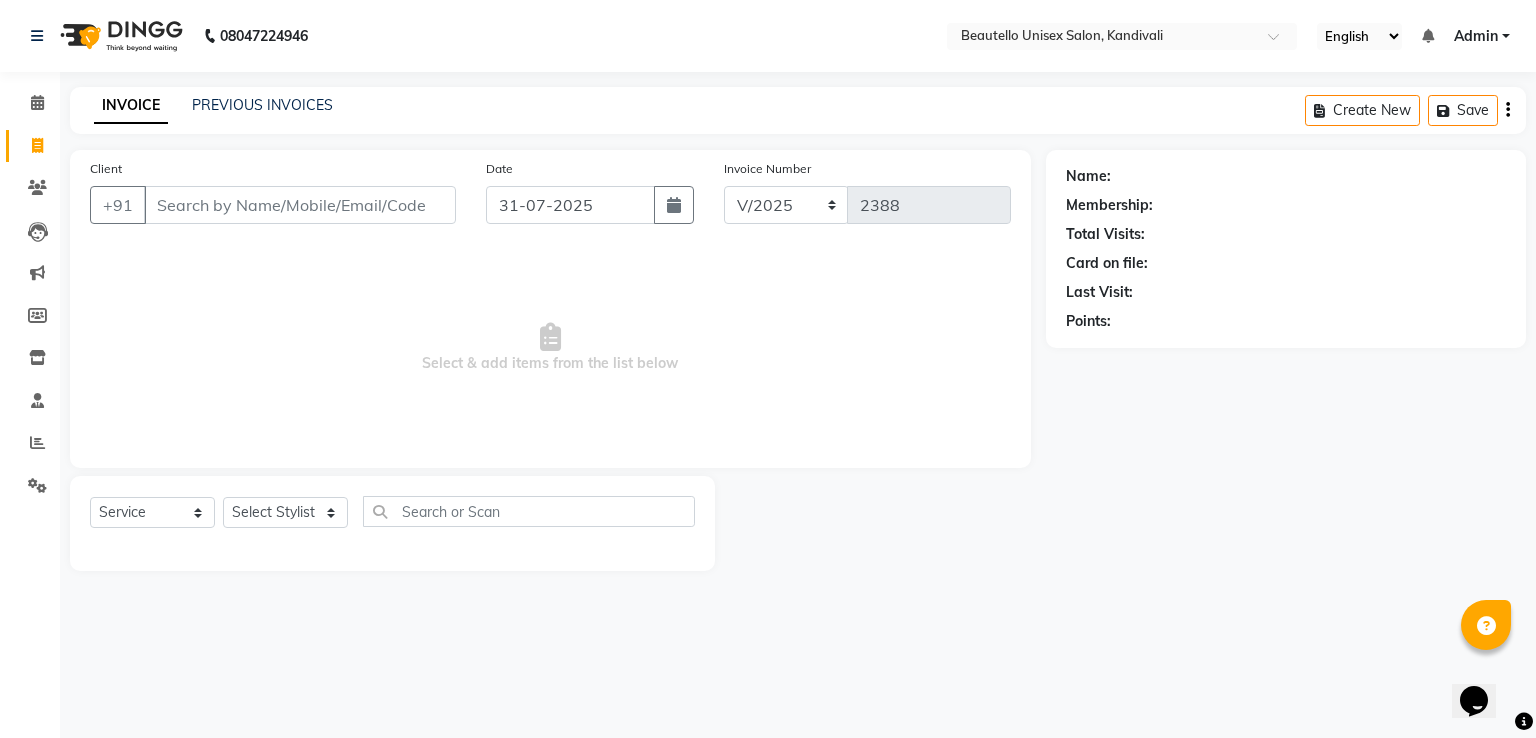 click on "Client +[COUNTRY_CODE] Date [DATE] Invoice Number [INVOICE] [INVOICE] [INVOICE] [NUMBER] Select & add items from the list below" 